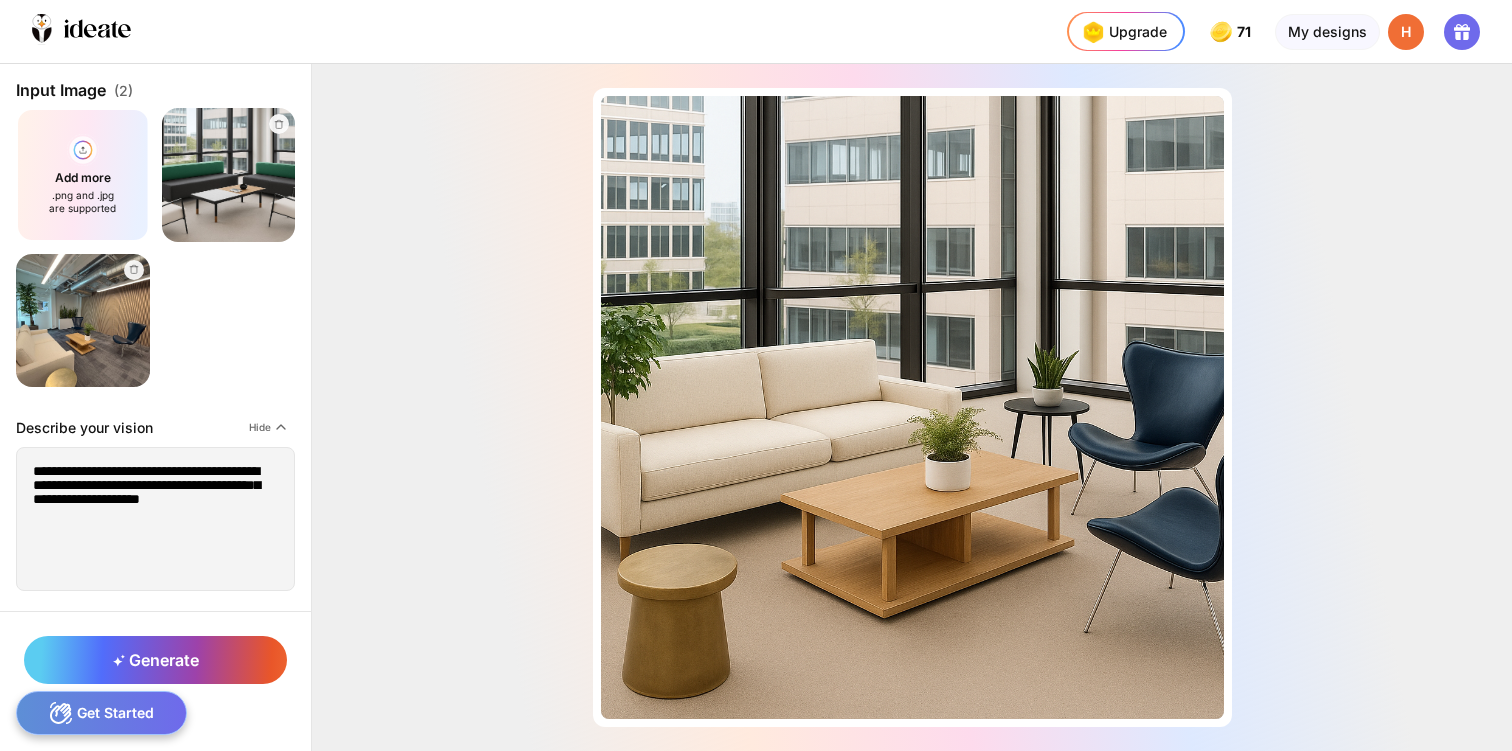 scroll, scrollTop: 0, scrollLeft: 0, axis: both 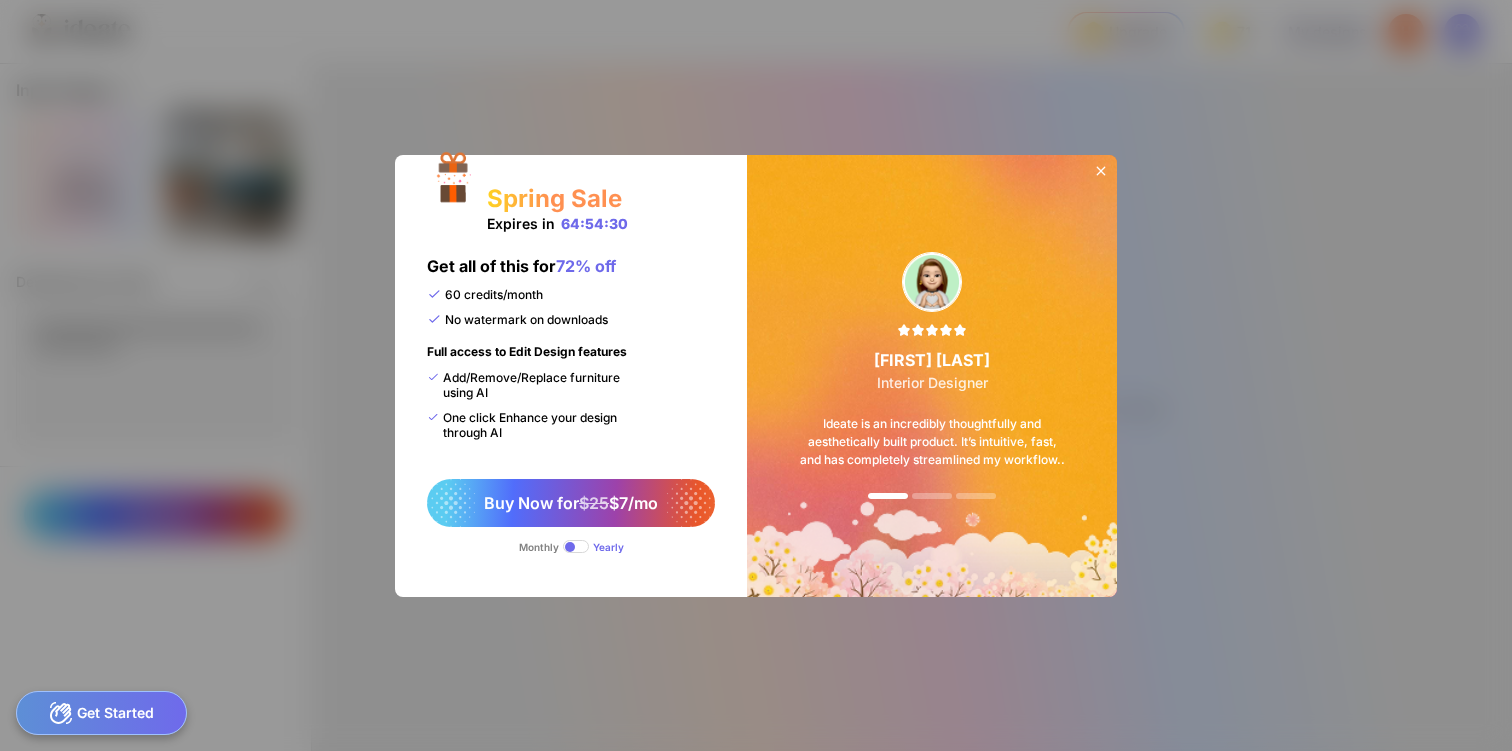click 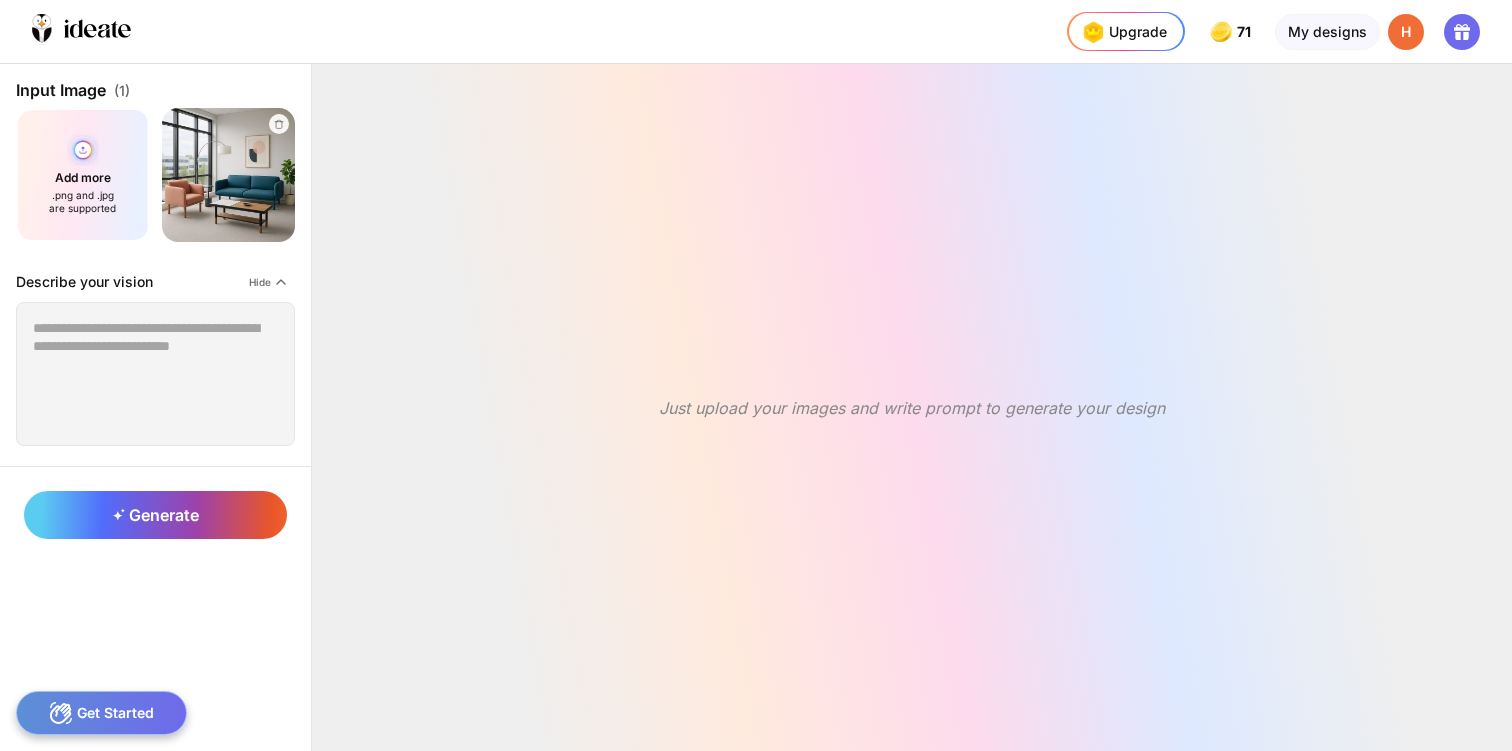 click on "Add more .png and .jpg are supported" at bounding box center [83, 175] 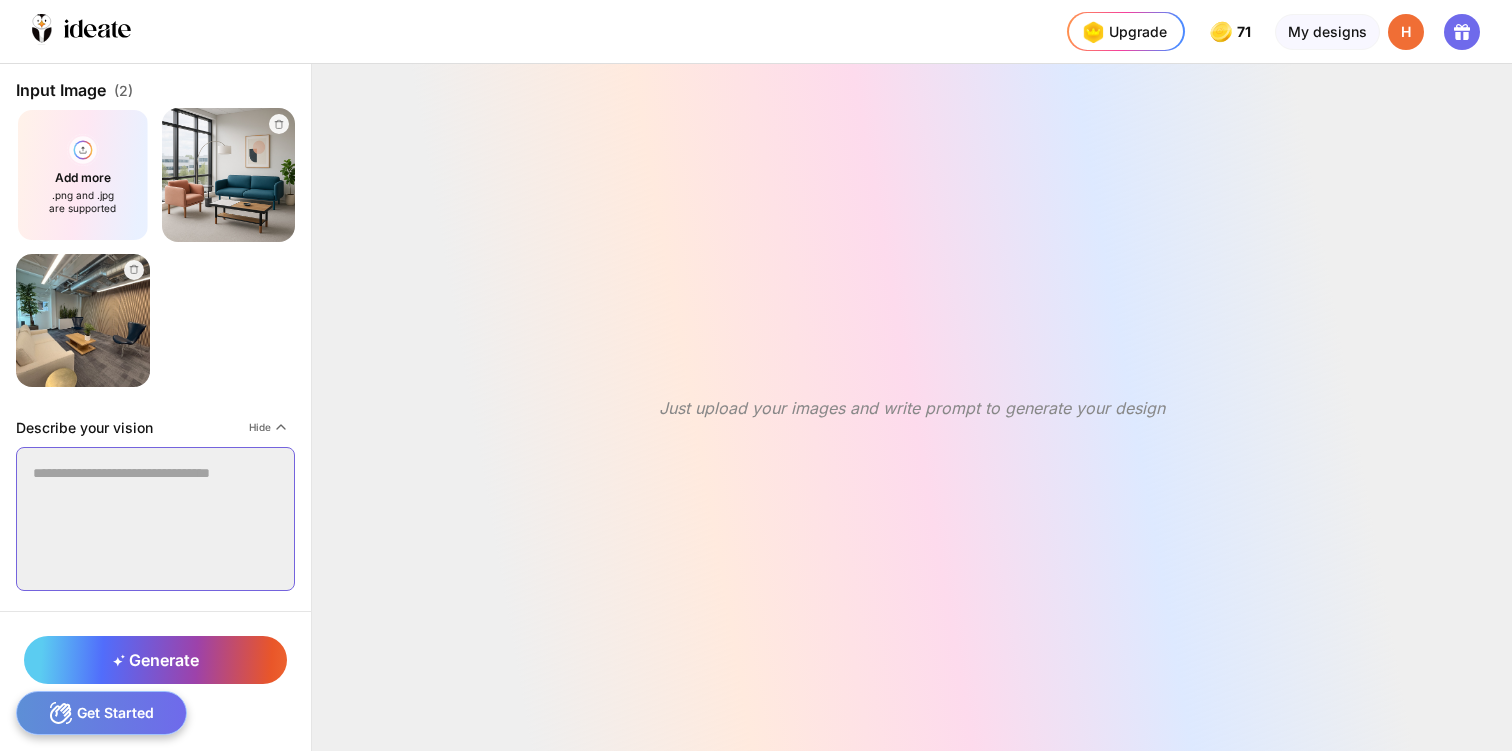 click at bounding box center [155, 519] 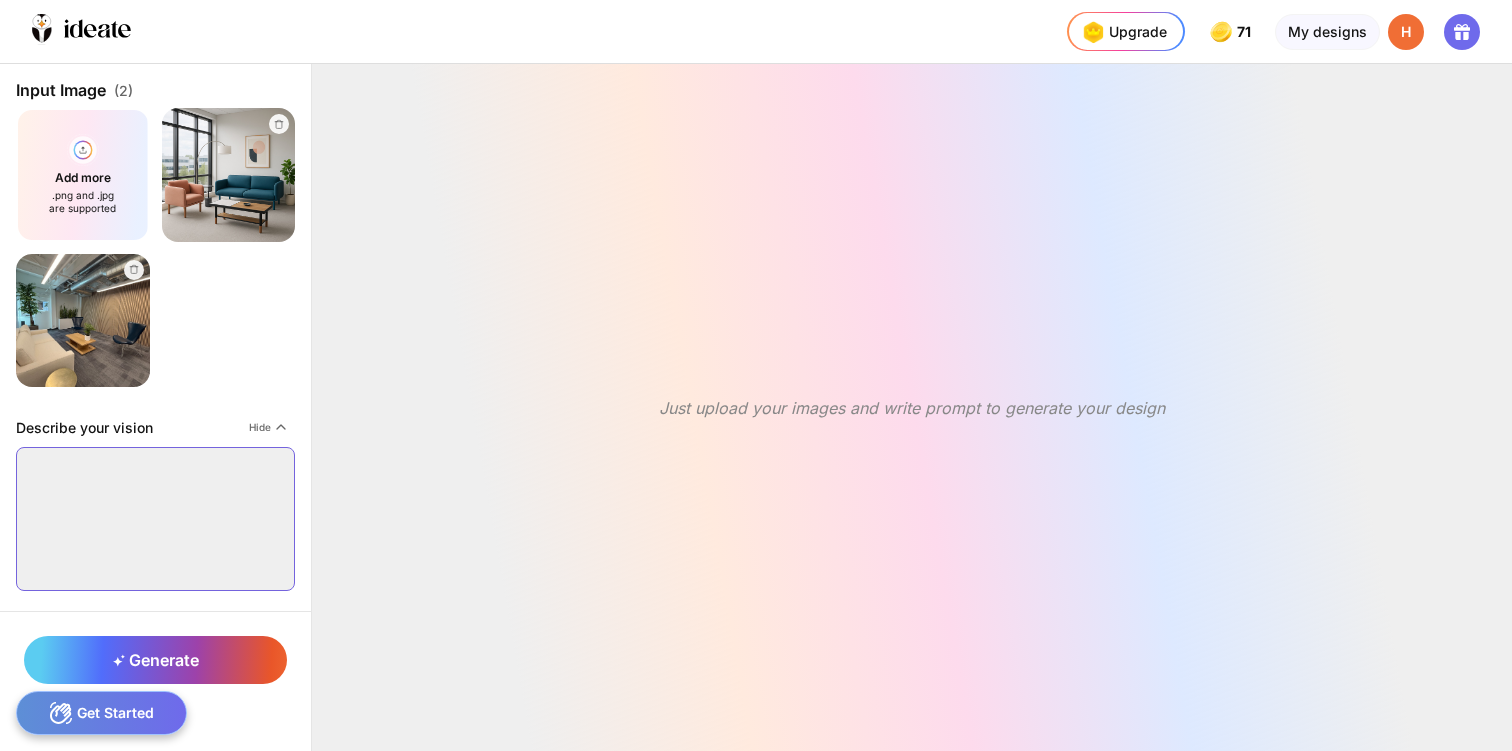 paste on "**********" 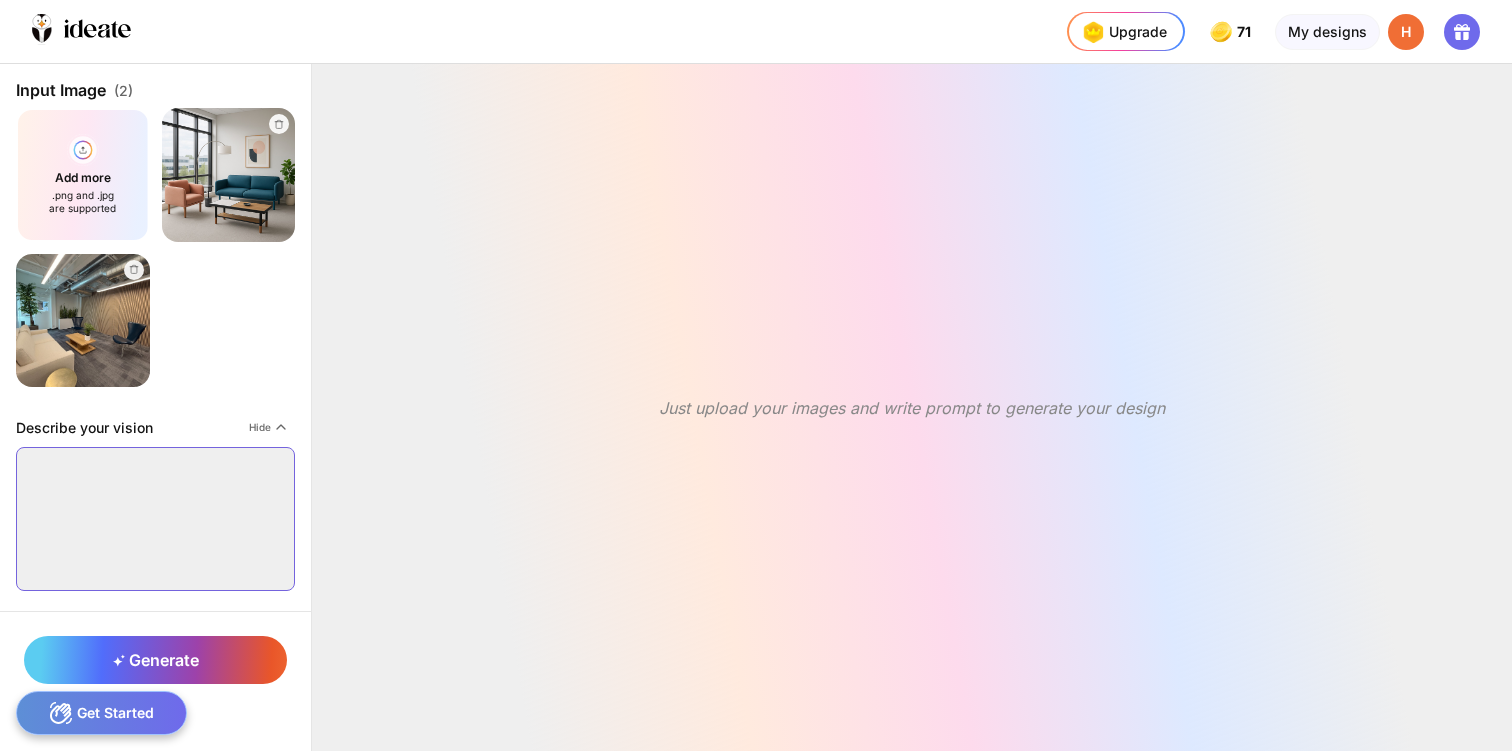 type on "**********" 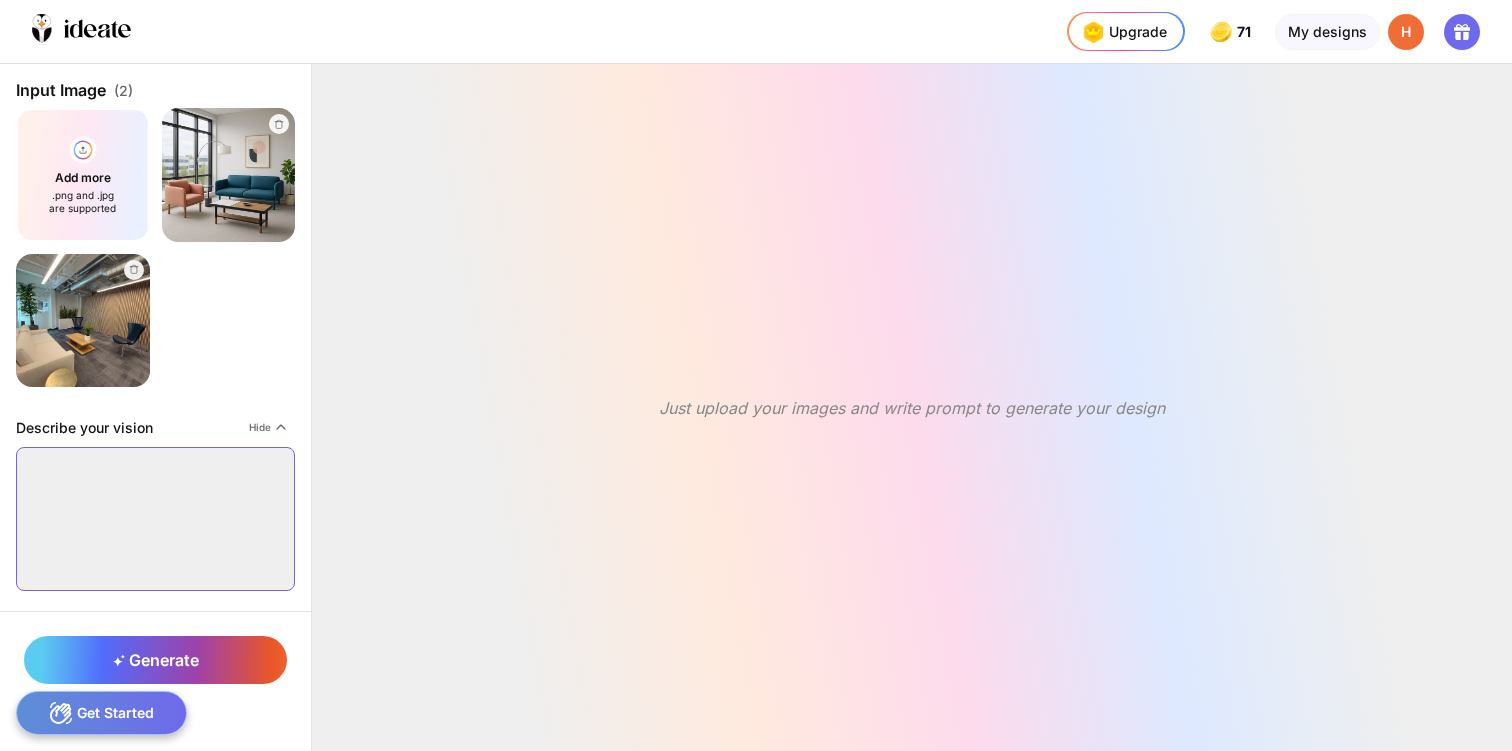 click at bounding box center (155, 519) 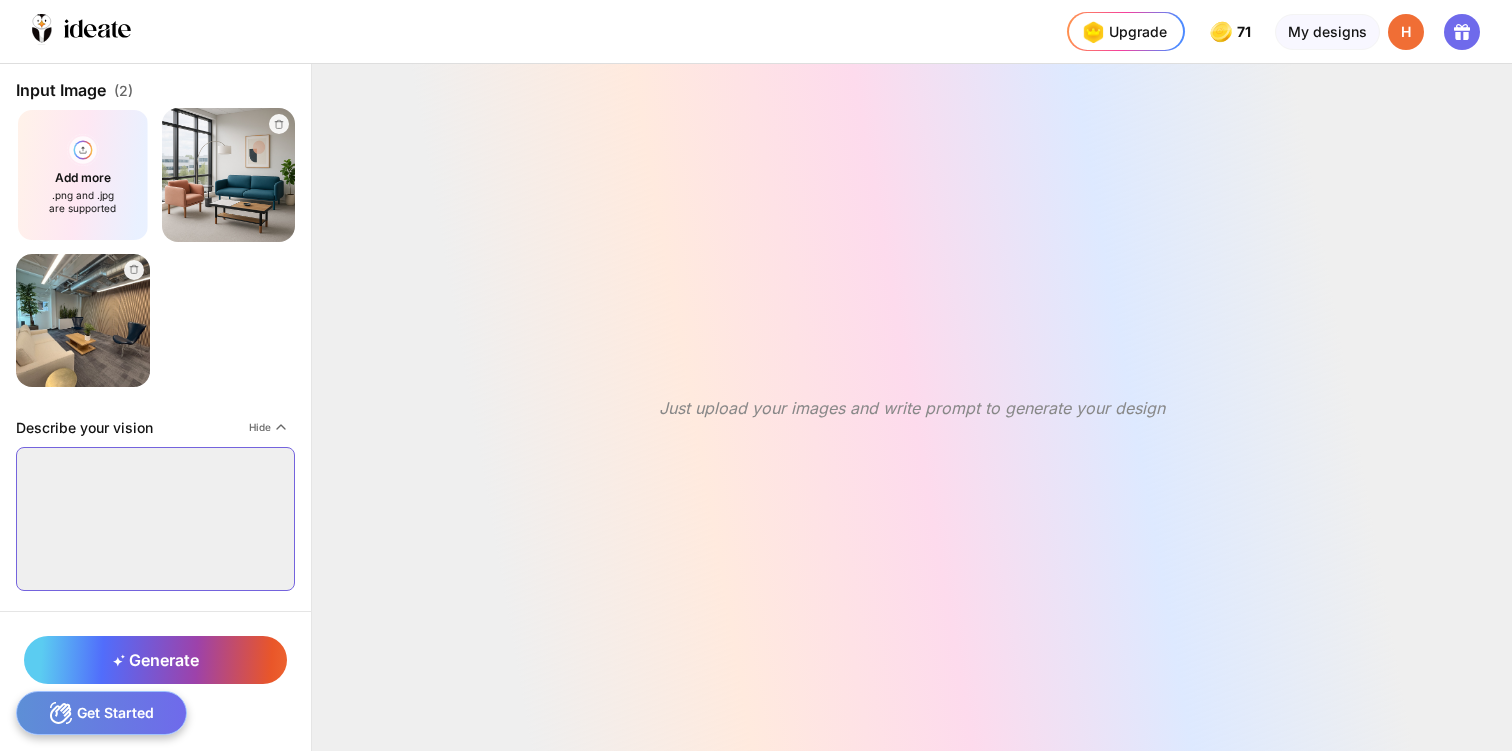 paste on "**********" 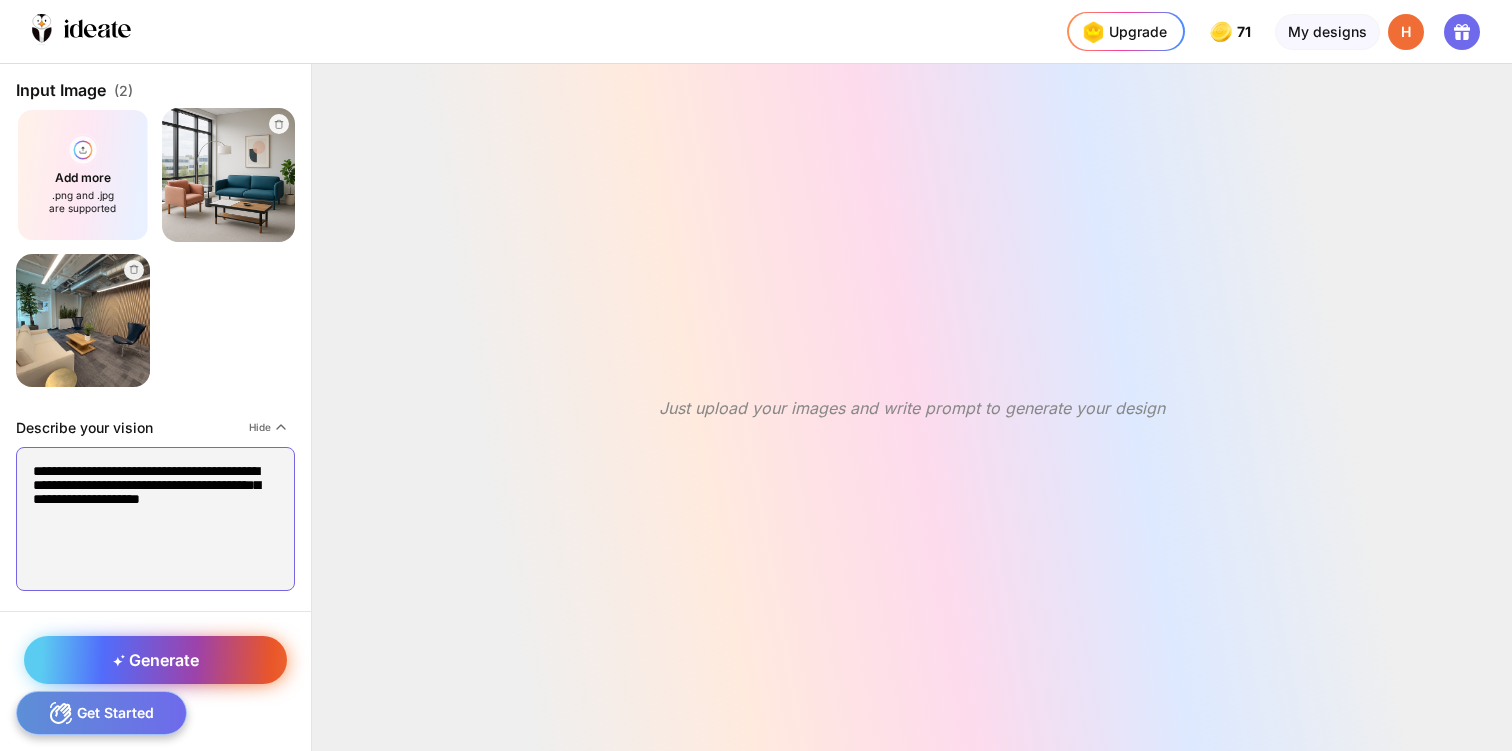 type on "**********" 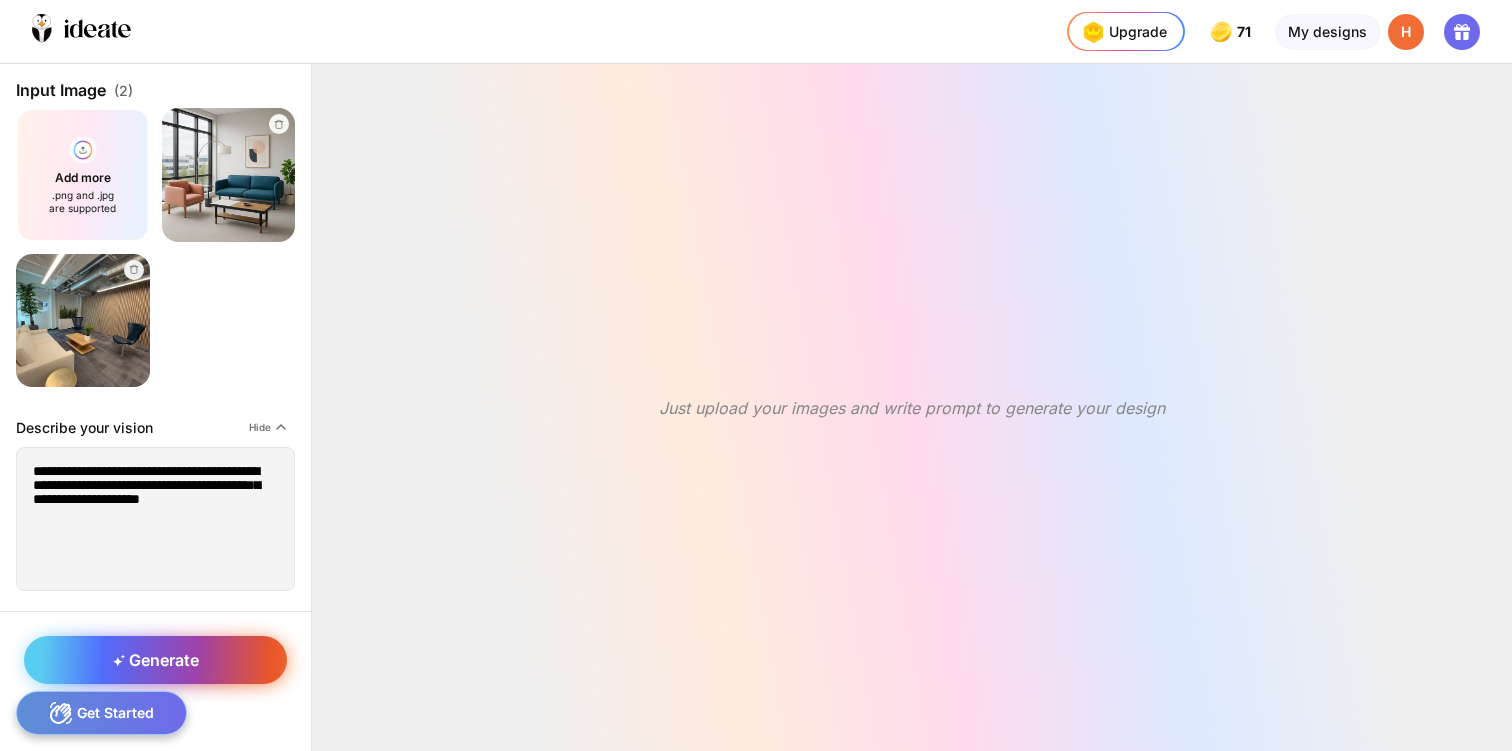 click on "Generate" at bounding box center (156, 660) 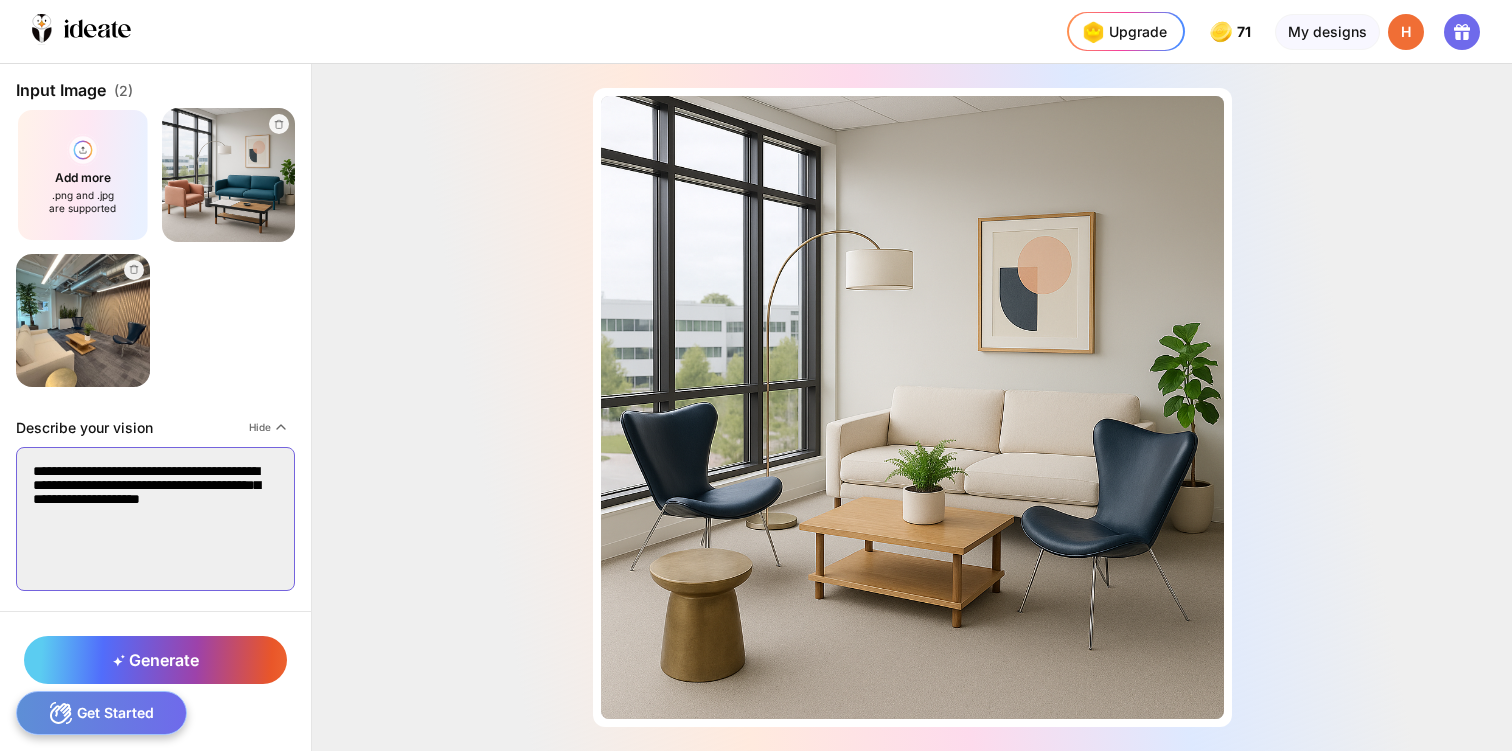 click on "**********" at bounding box center [155, 519] 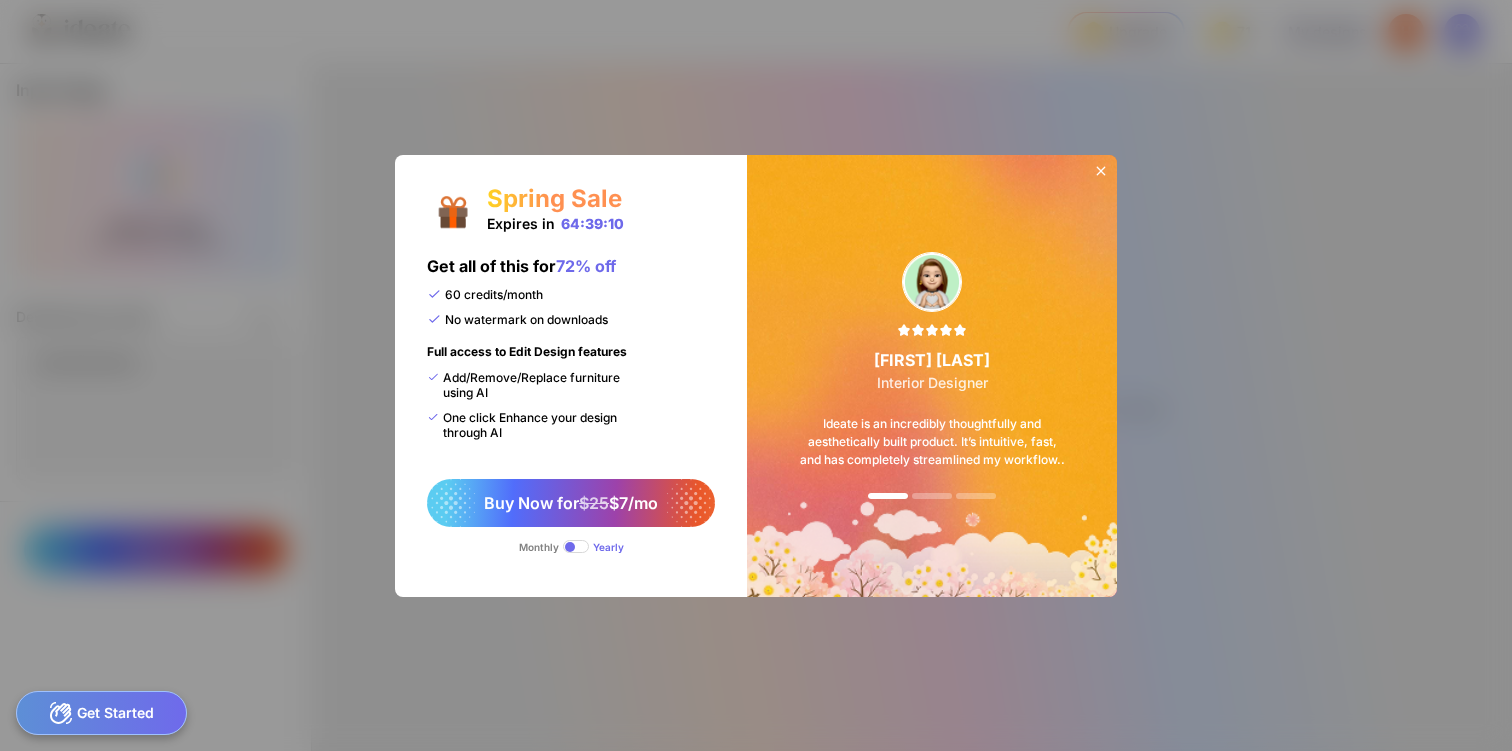 scroll, scrollTop: 0, scrollLeft: 0, axis: both 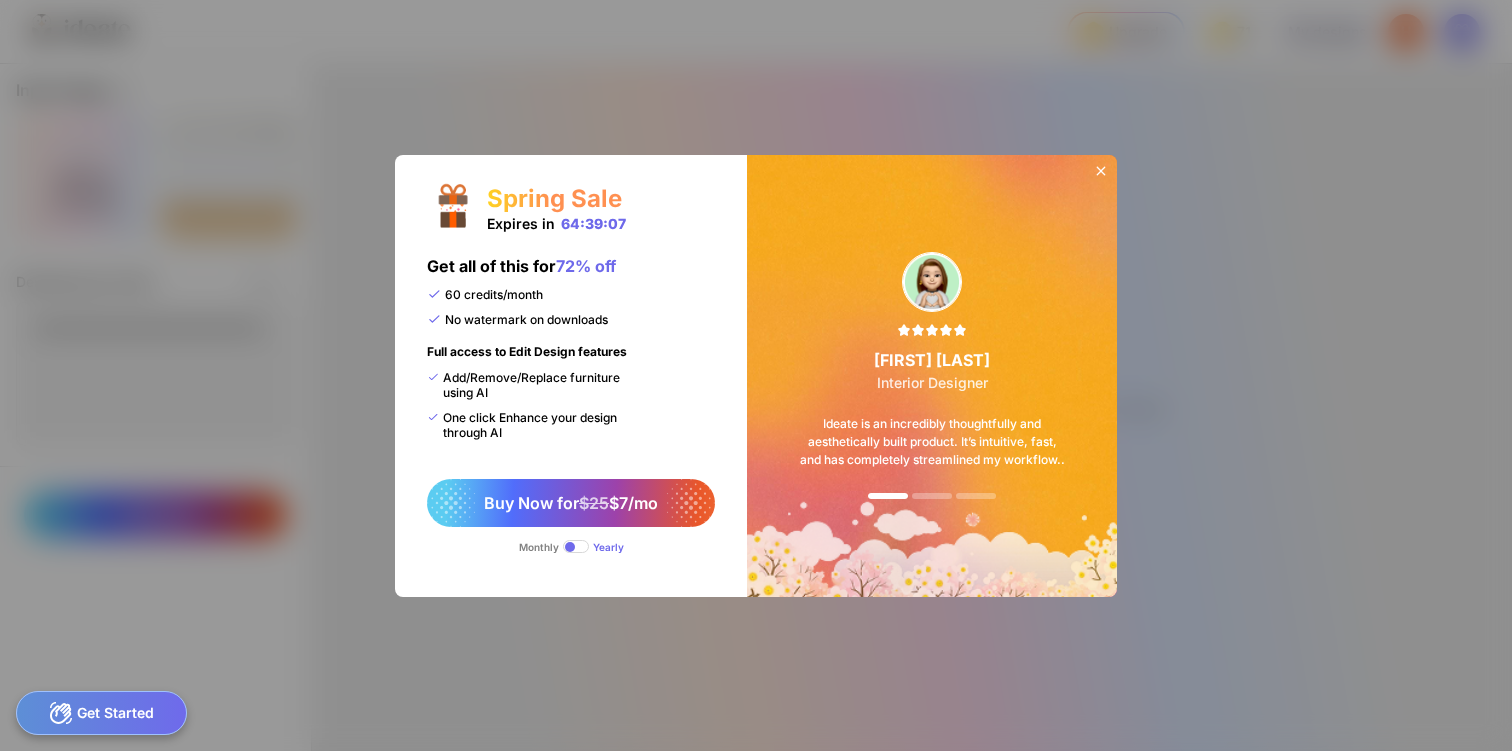 click 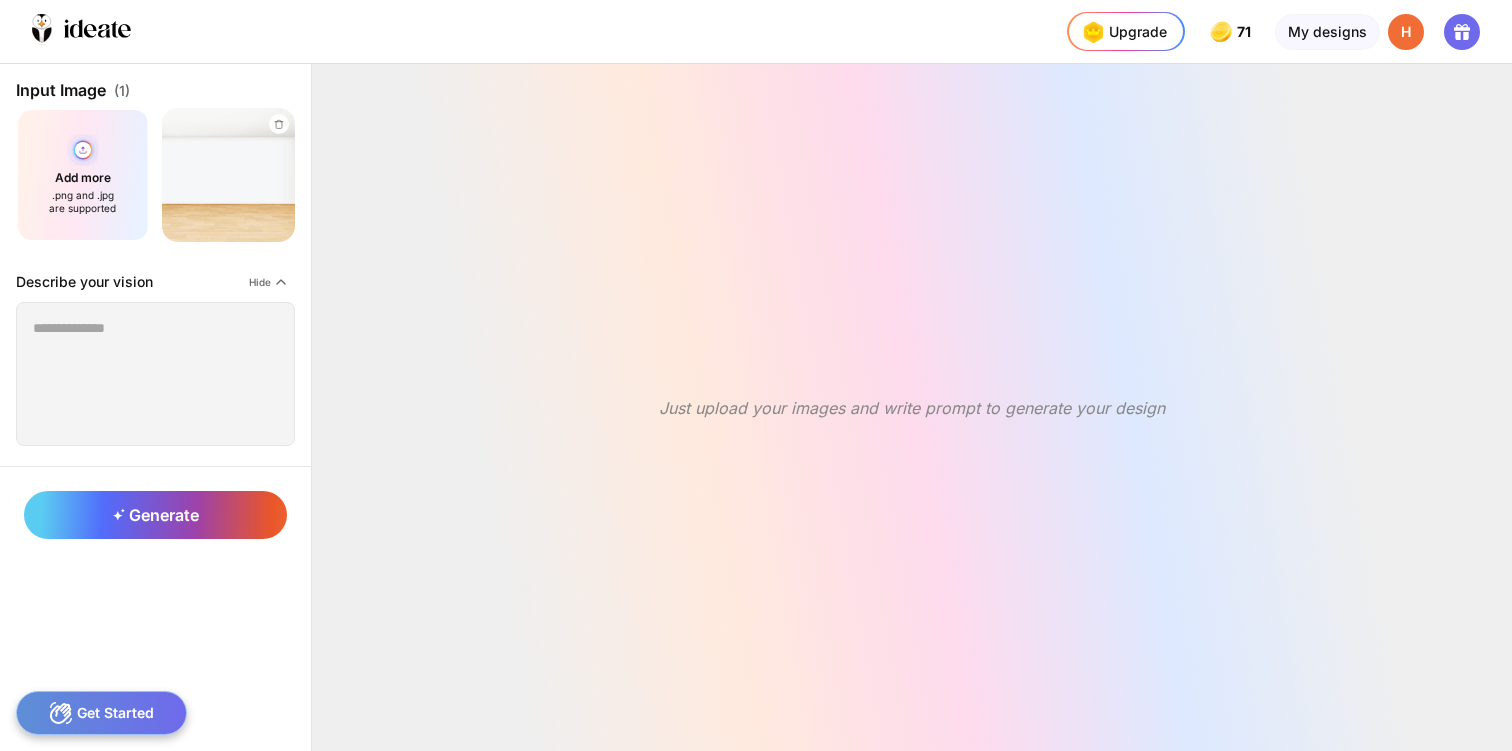 click on "Add more .png and .jpg are supported" at bounding box center (83, 175) 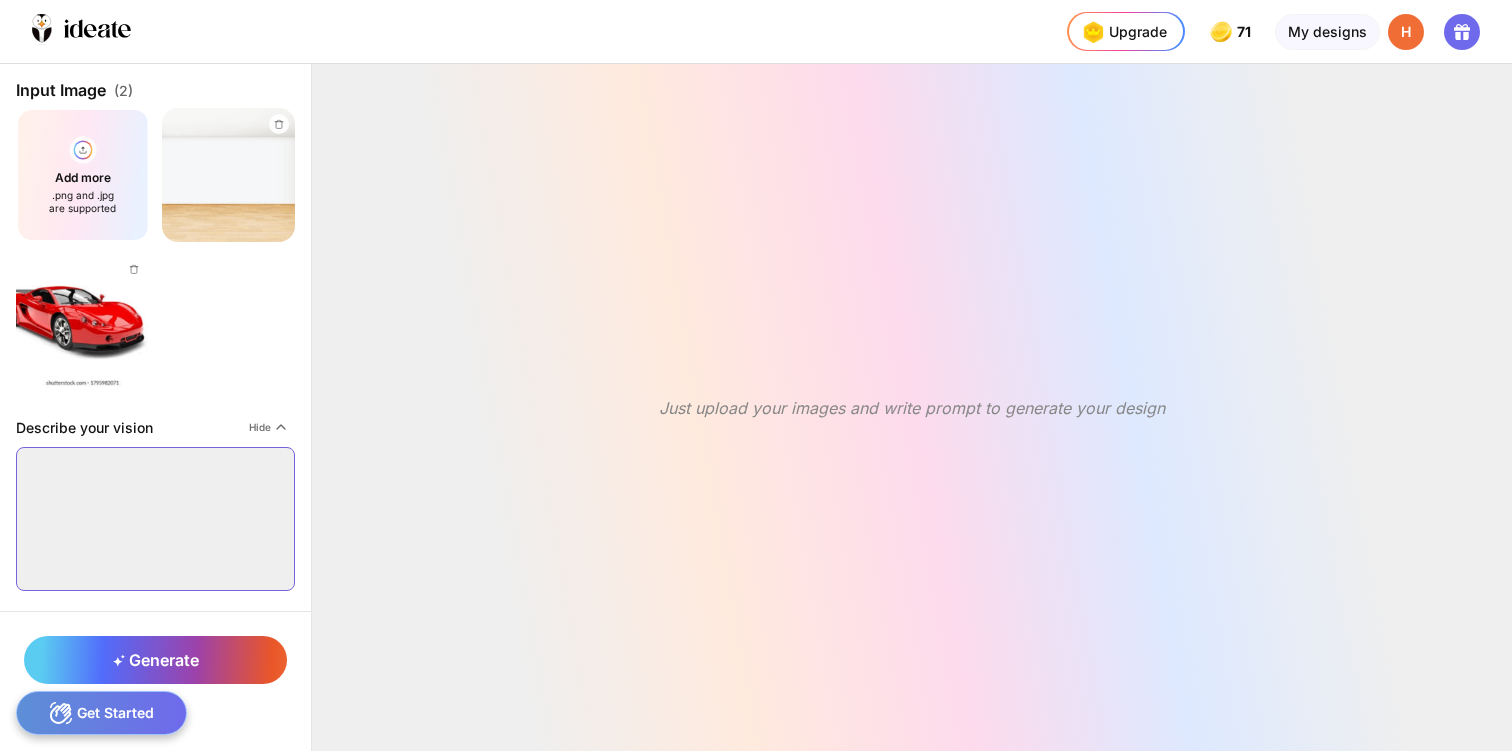 click at bounding box center (155, 519) 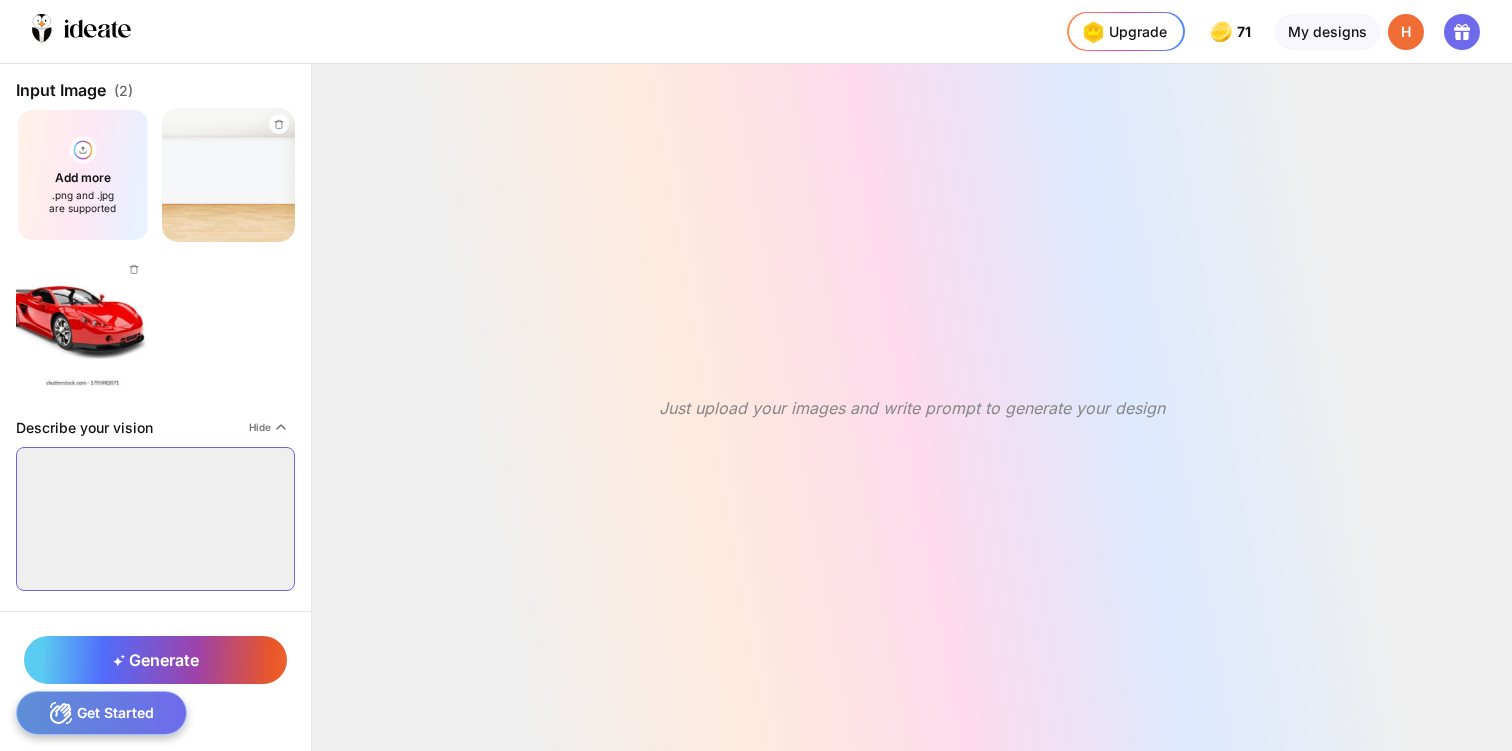 paste on "**********" 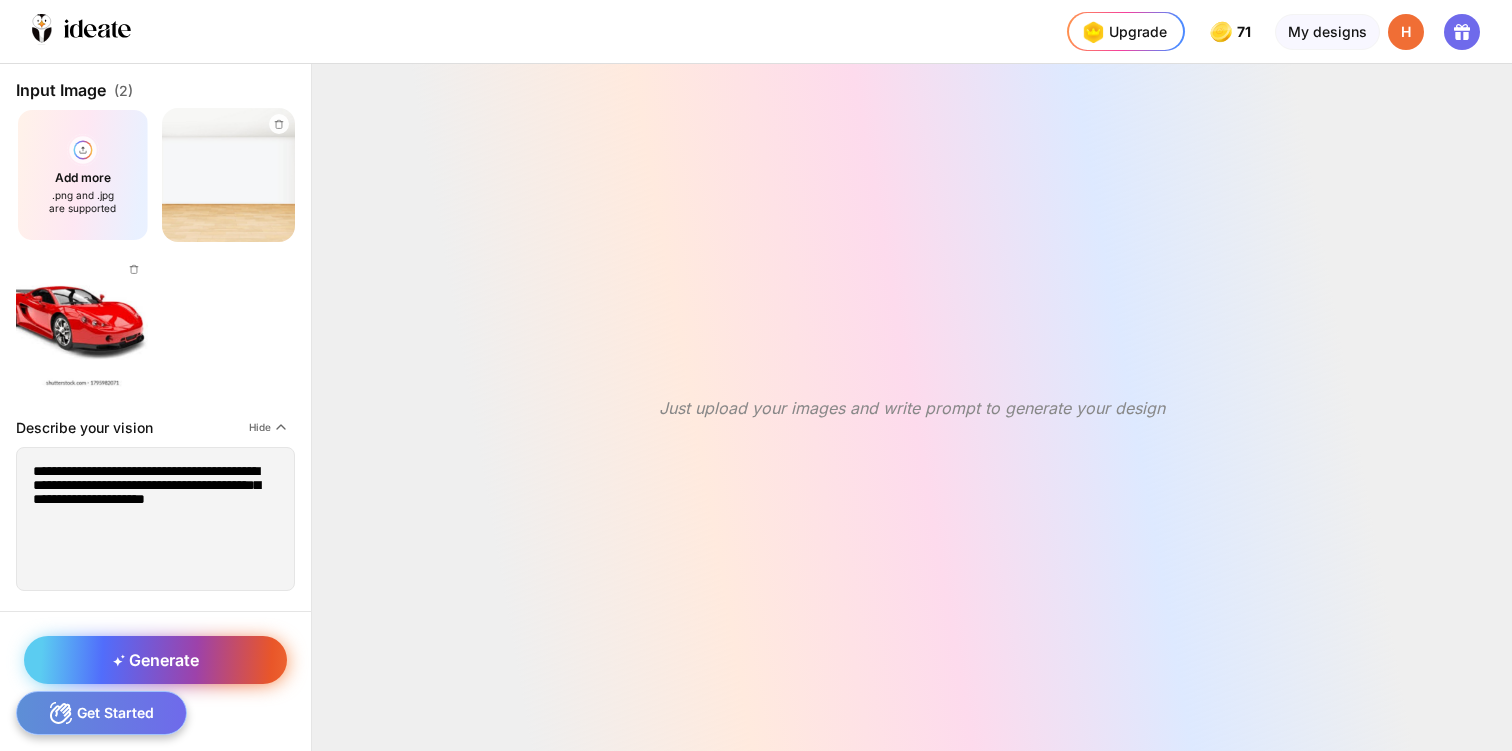 click on "Generate" at bounding box center (155, 660) 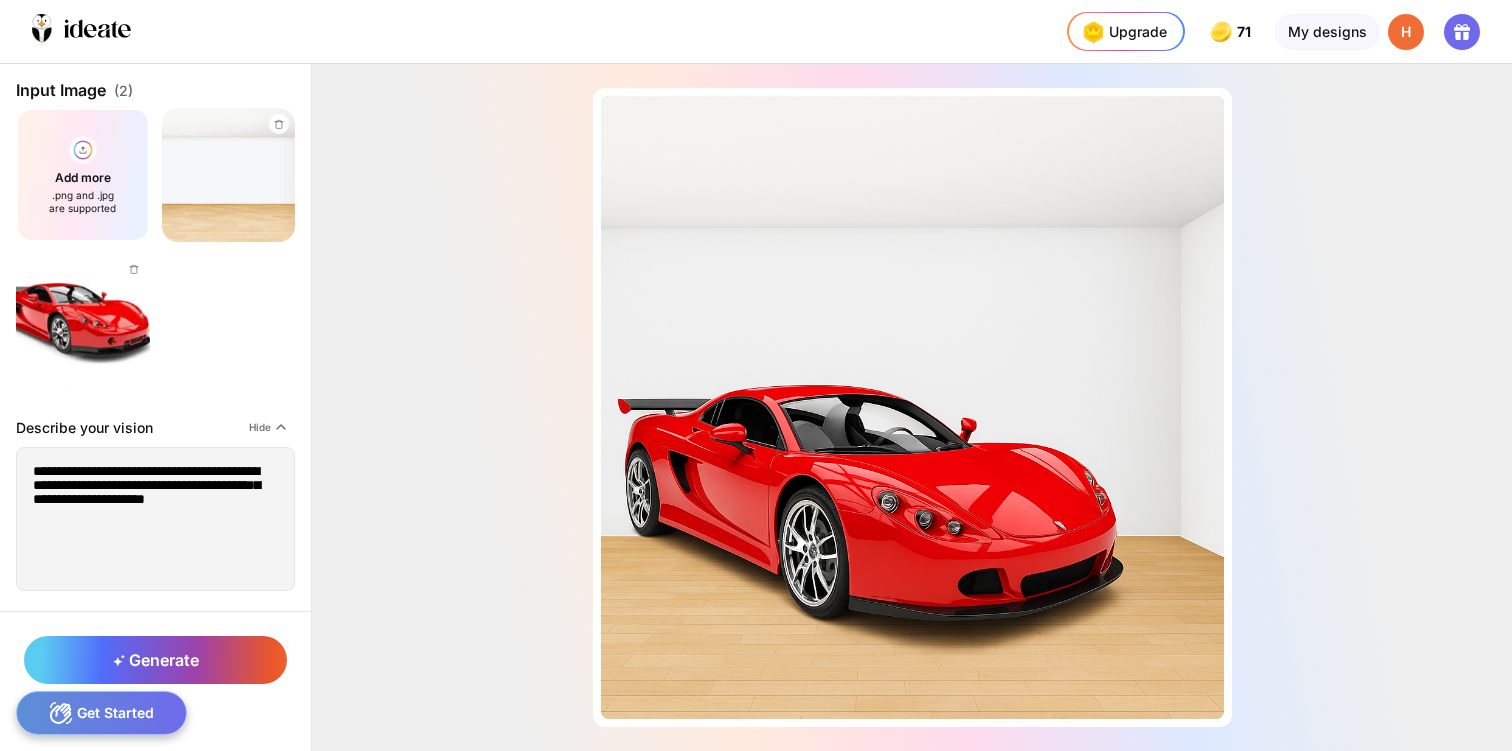 click at bounding box center (82, 320) 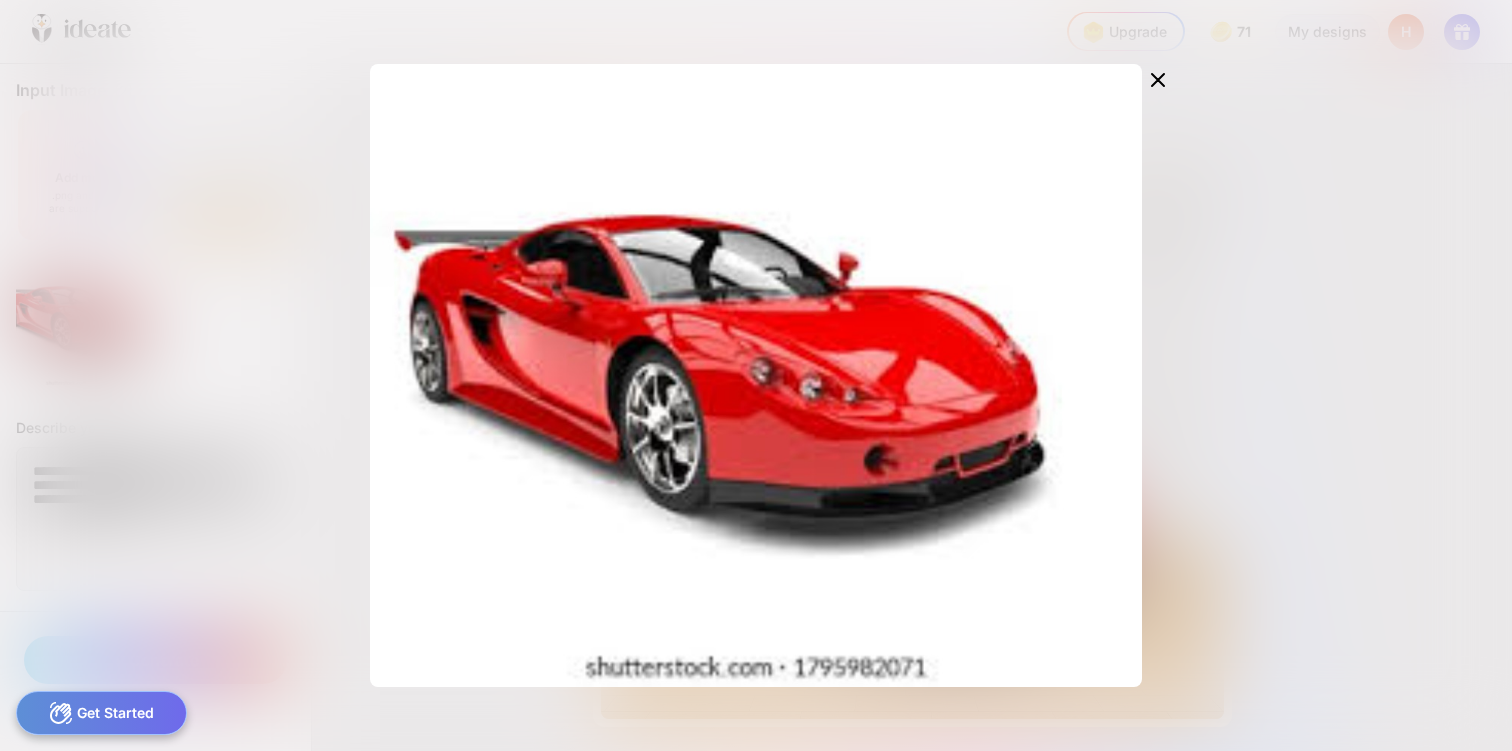 click 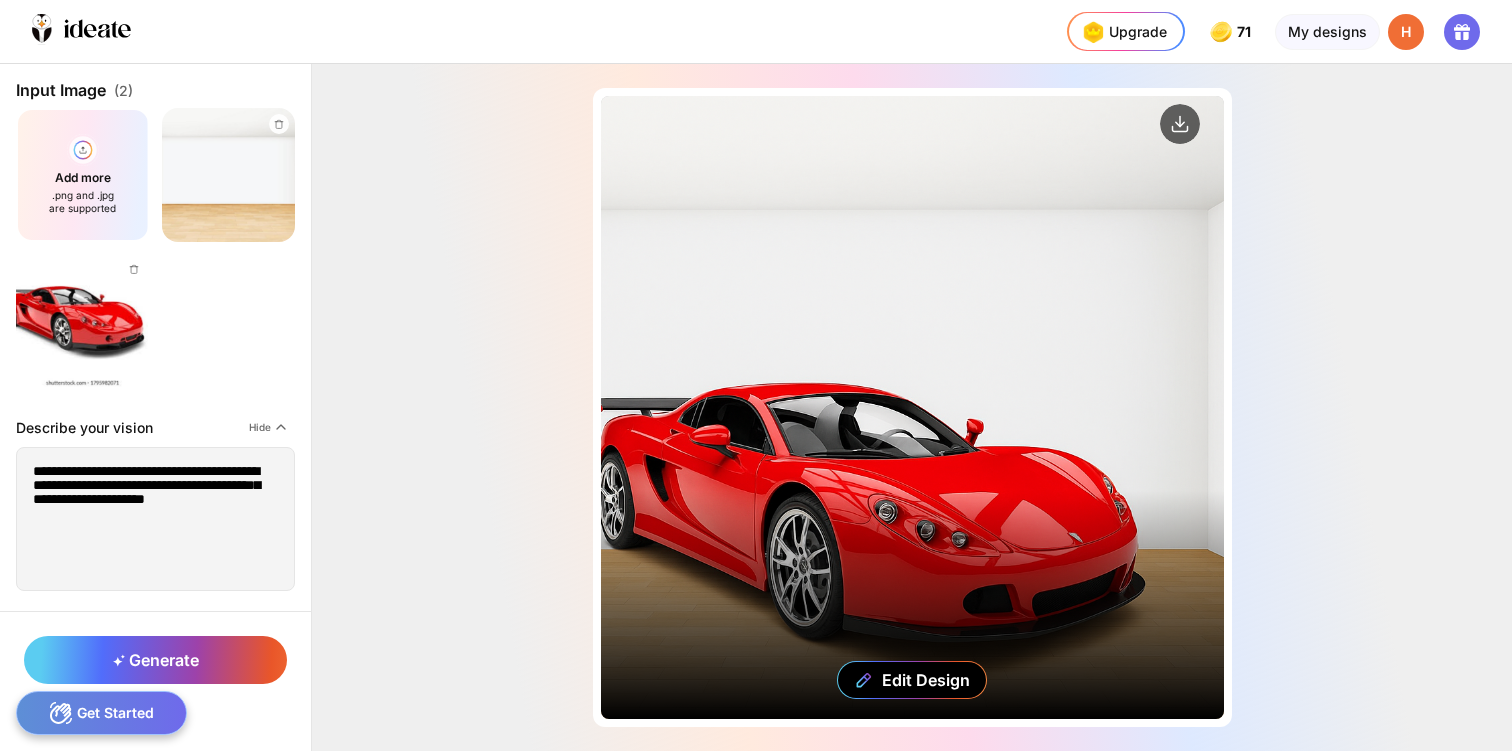 click on "Edit Design" at bounding box center [912, 407] 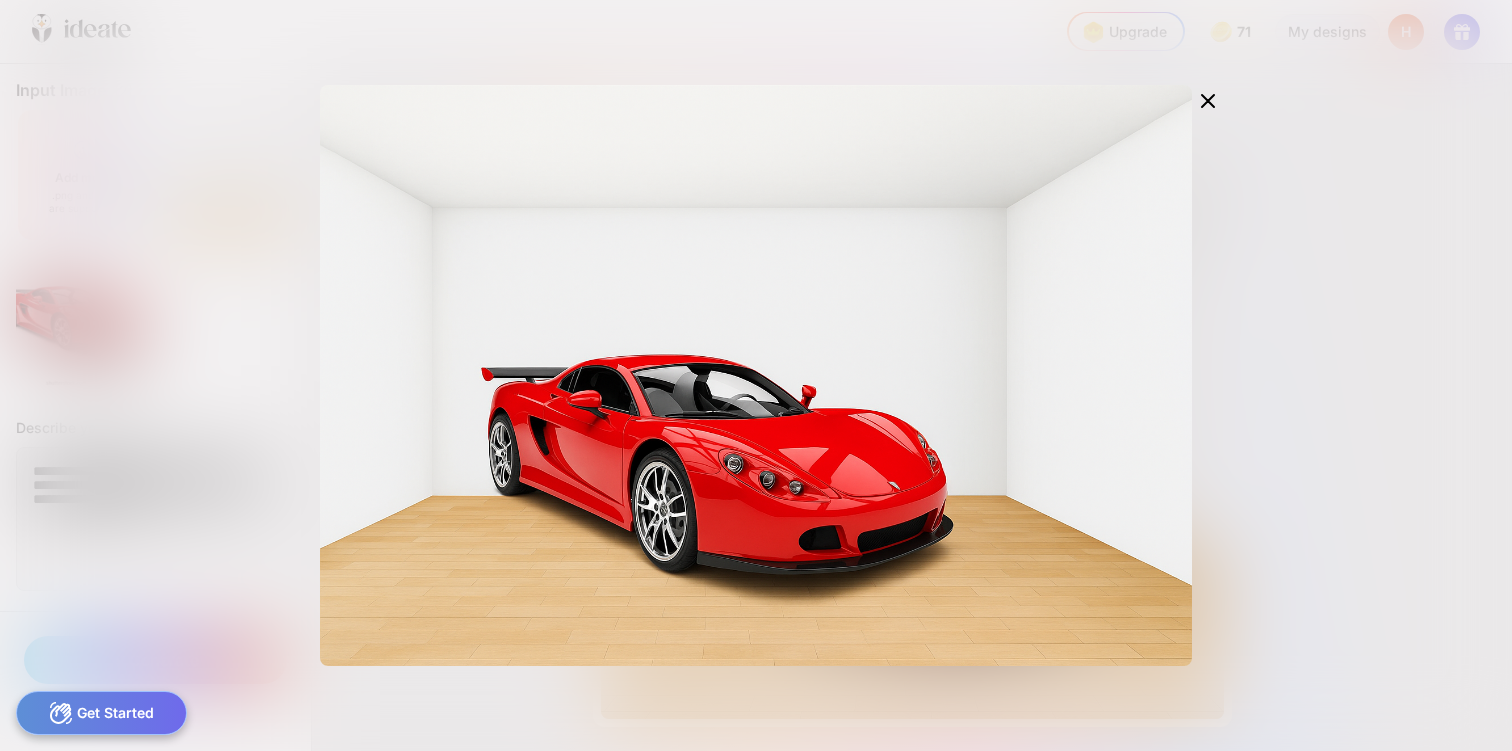 click at bounding box center [756, 375] 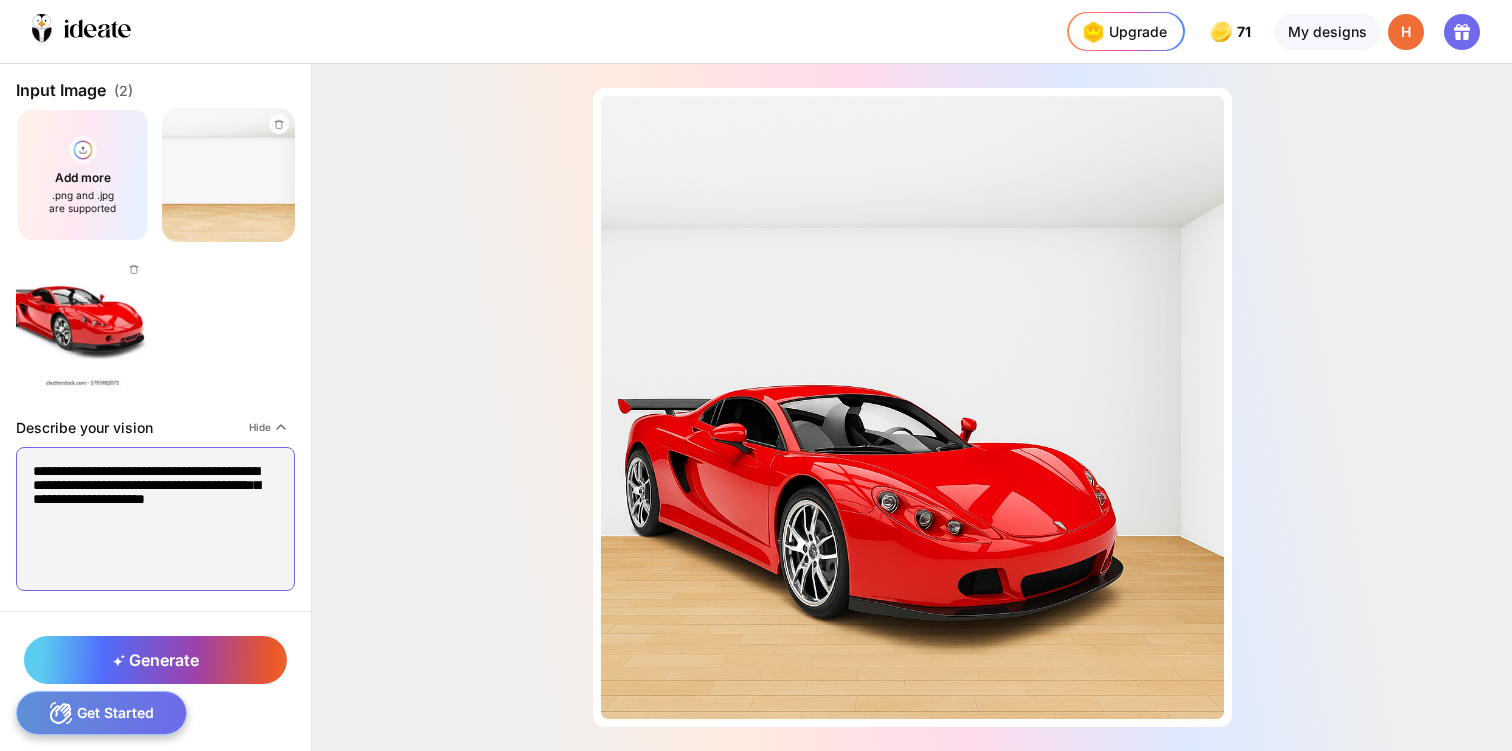 drag, startPoint x: 150, startPoint y: 522, endPoint x: 0, endPoint y: 403, distance: 191.47063 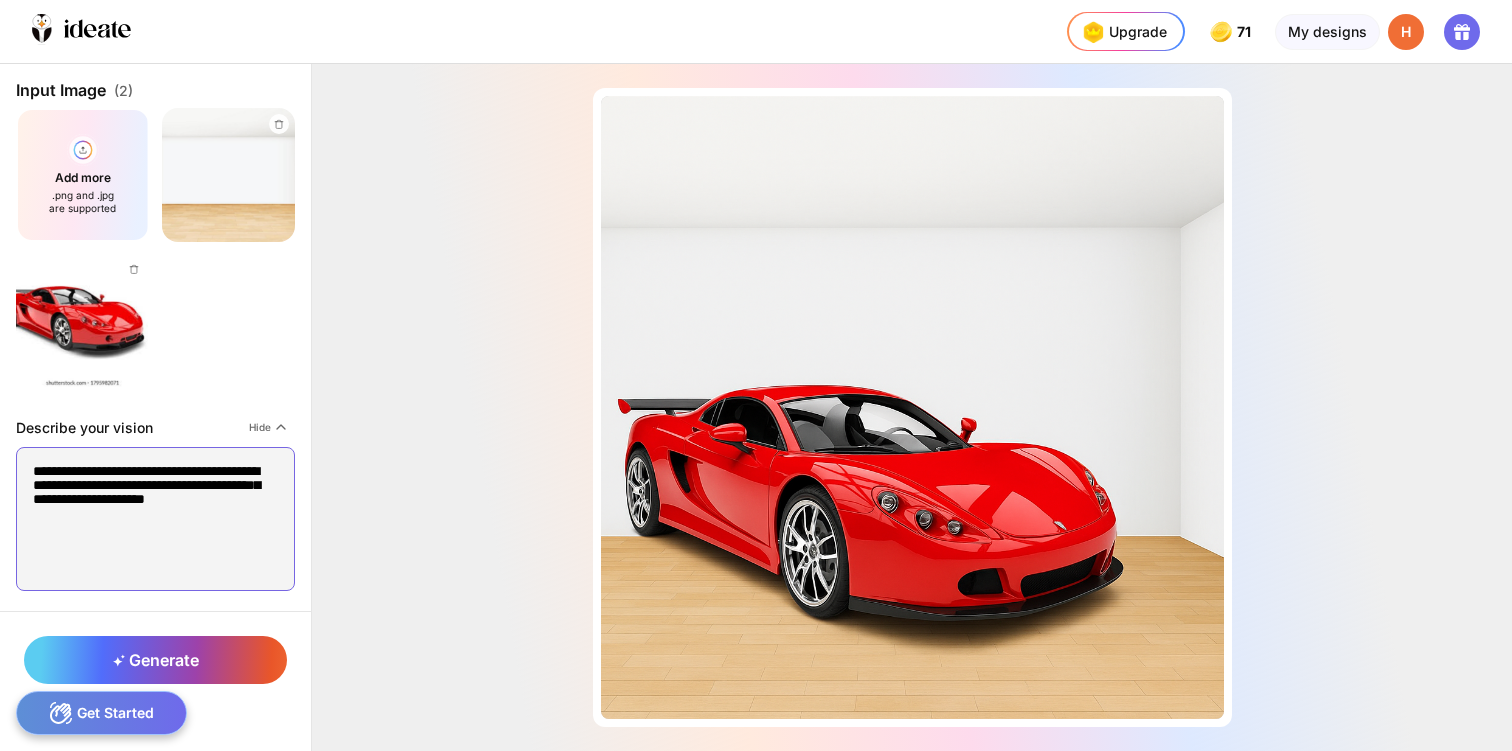 click on "**********" at bounding box center [155, 337] 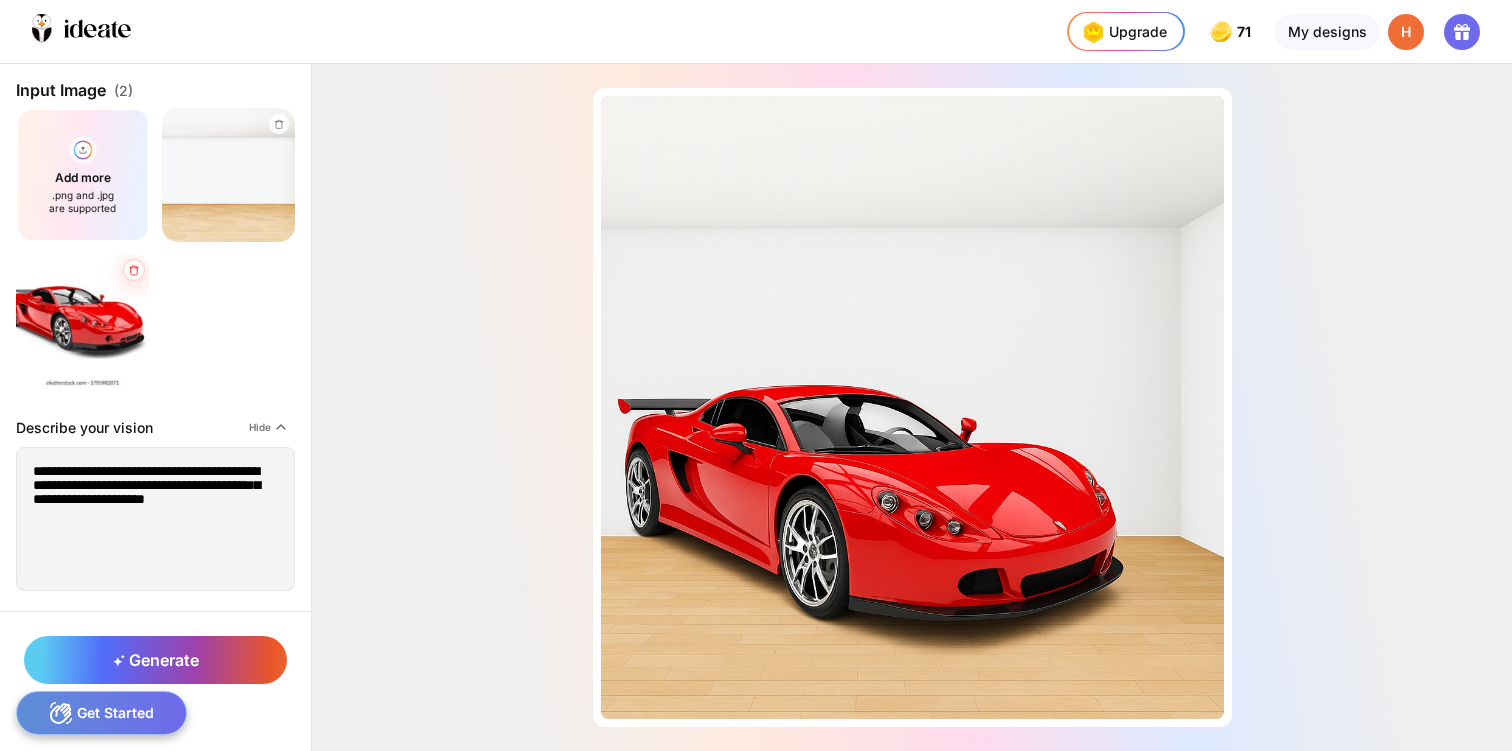 click 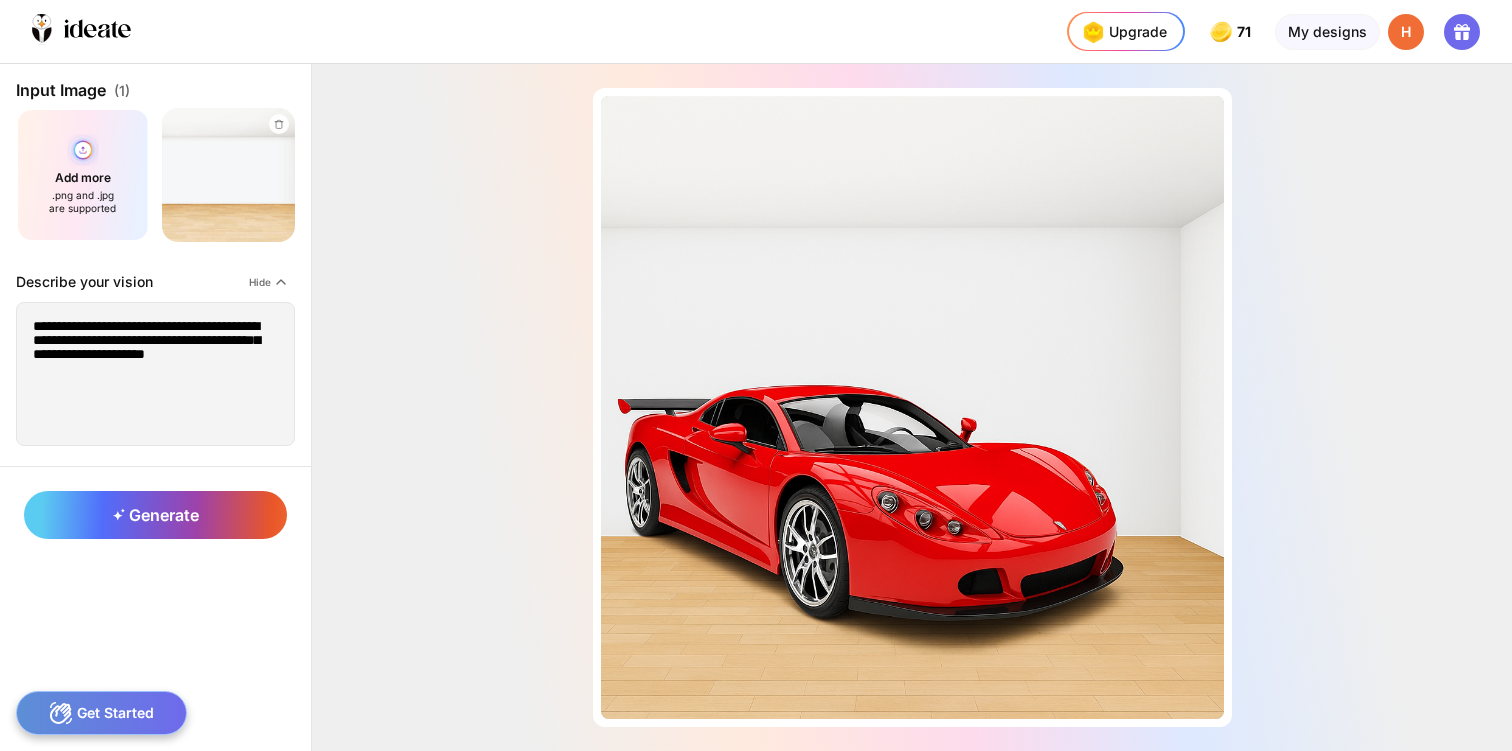 click on "Add more .png and .jpg are supported" at bounding box center (83, 175) 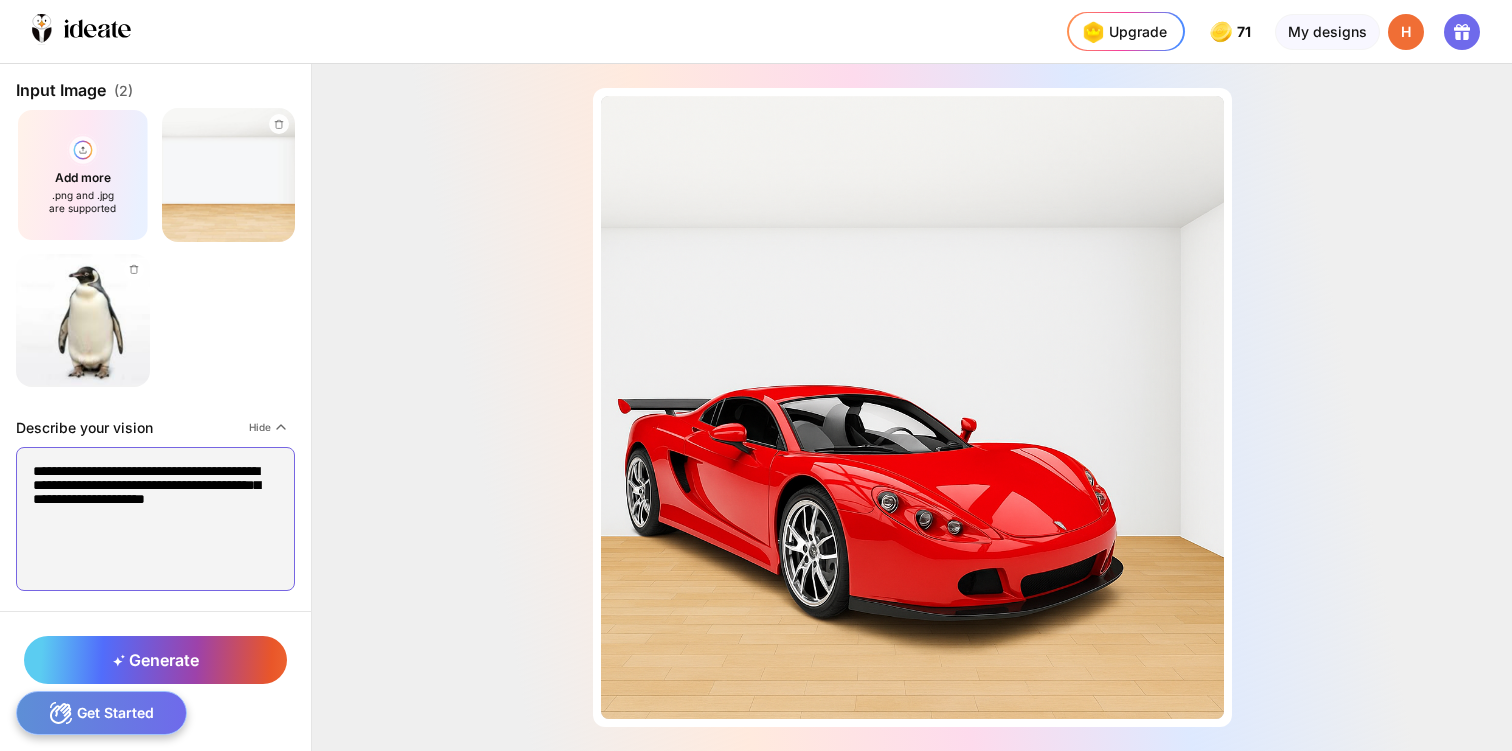 drag, startPoint x: 171, startPoint y: 504, endPoint x: 0, endPoint y: 473, distance: 173.78723 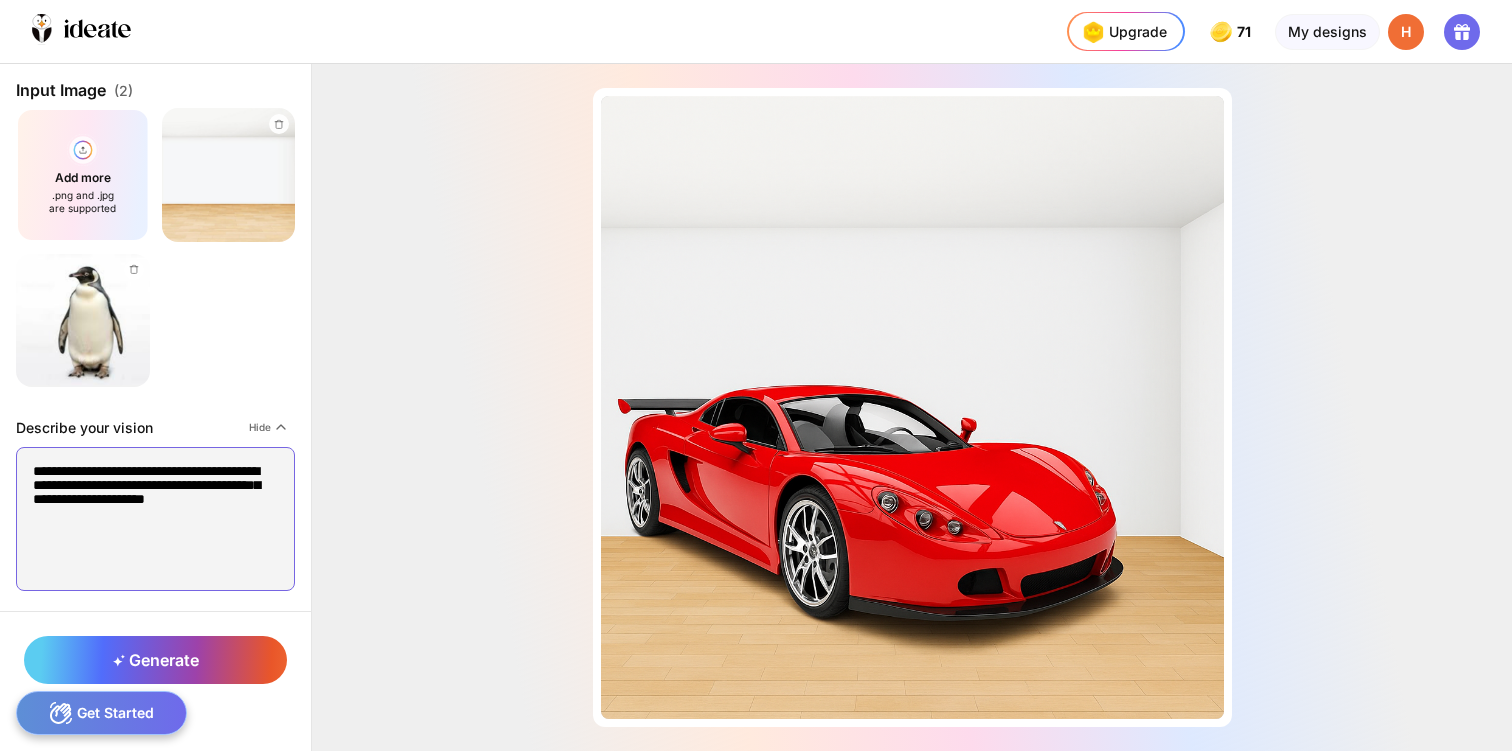 click on "**********" at bounding box center [155, 337] 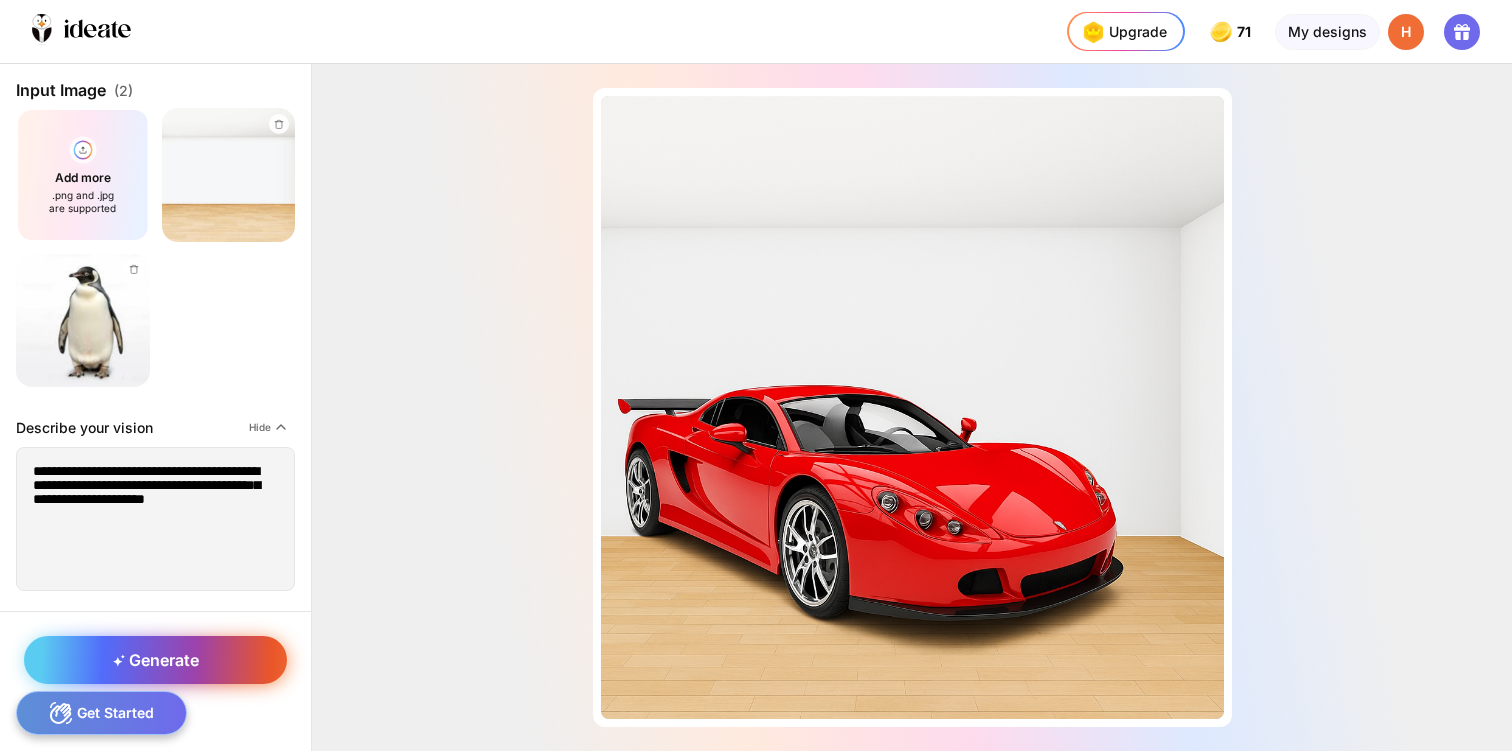 click on "Generate" at bounding box center (156, 660) 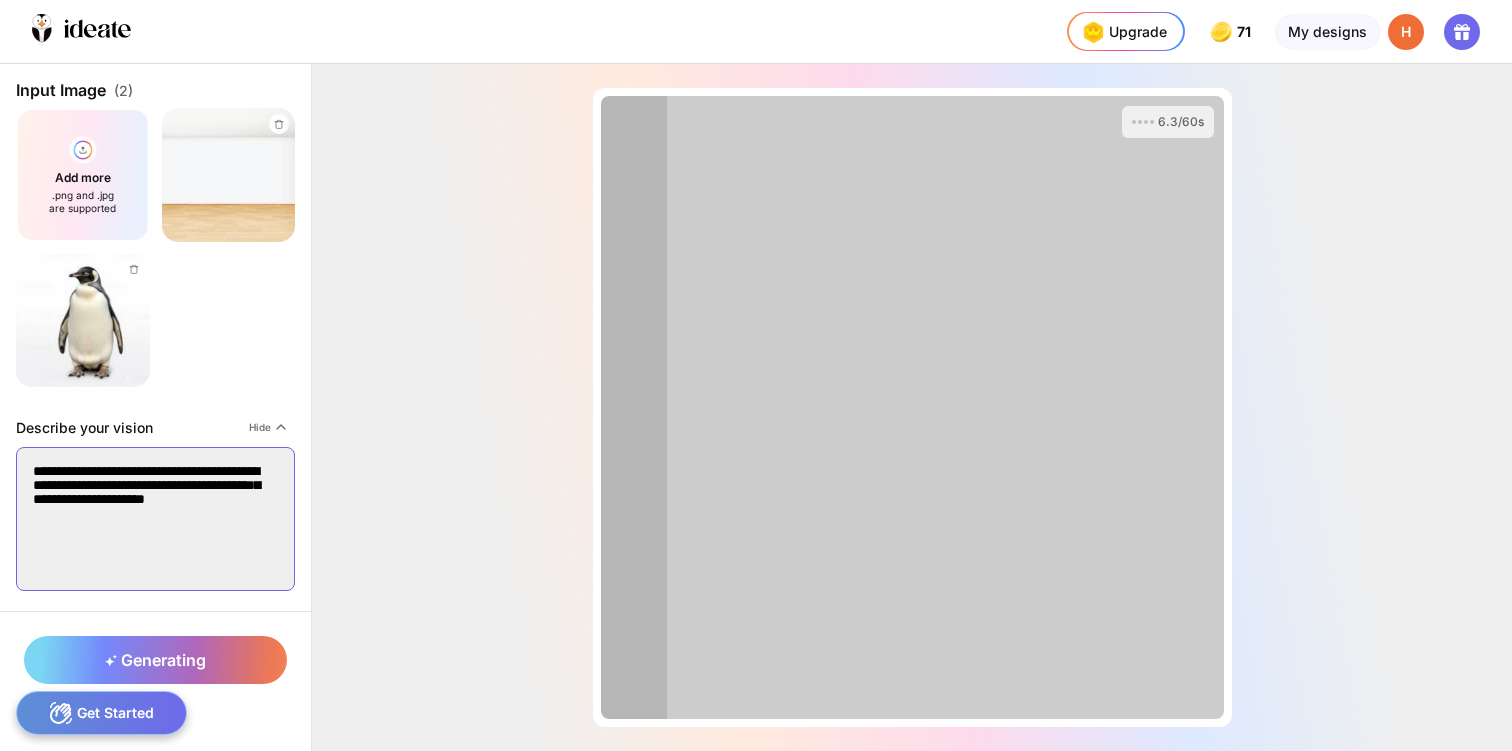 click on "**********" at bounding box center (155, 519) 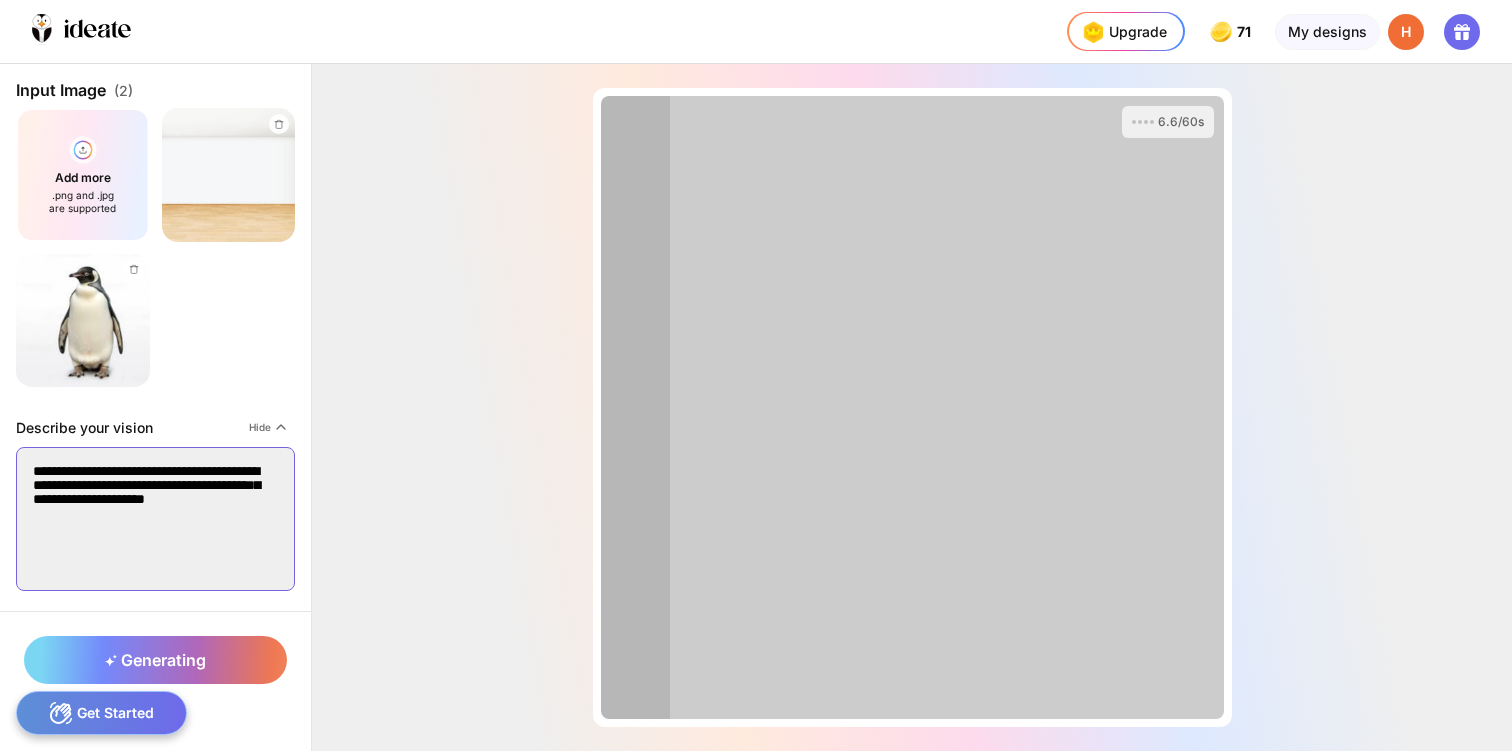 click on "**********" at bounding box center (155, 519) 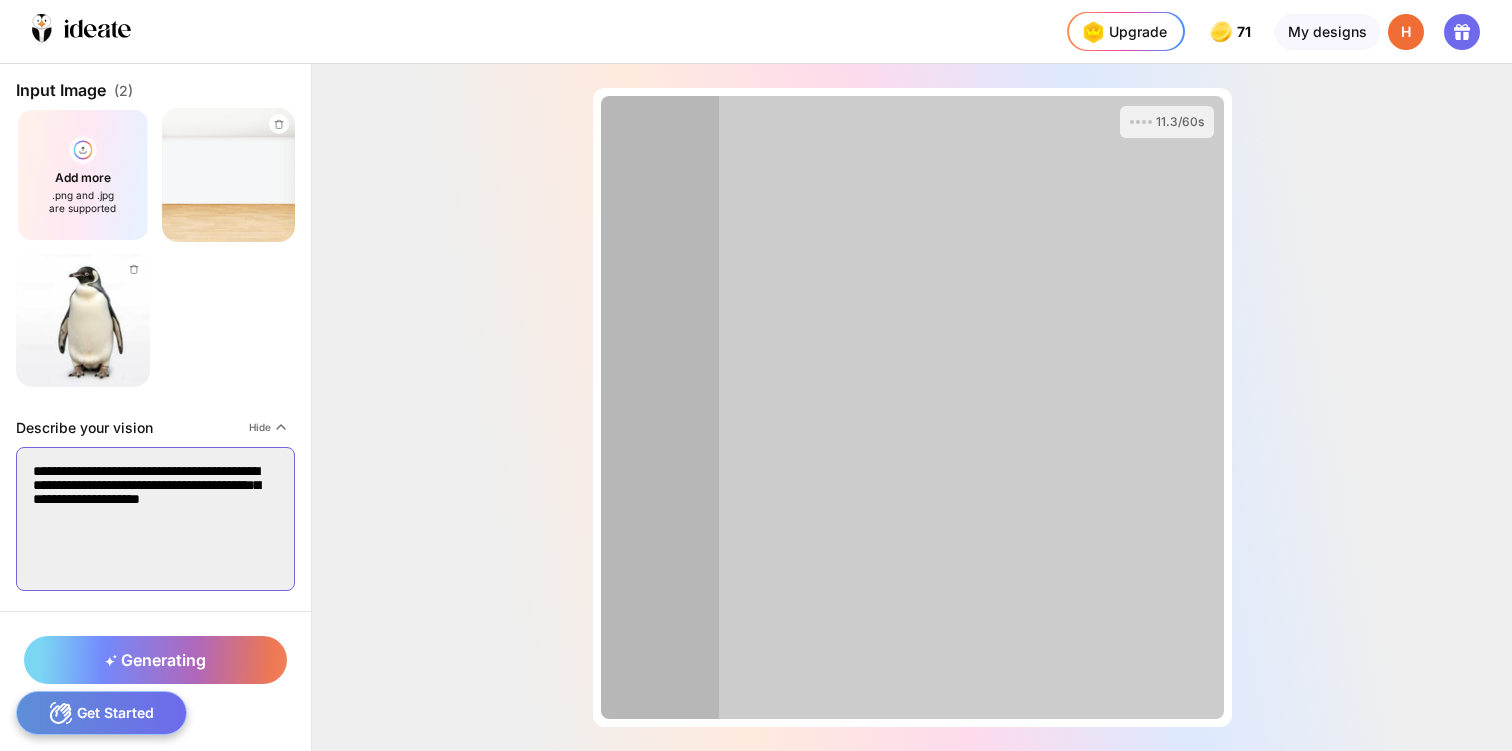 click on "**********" at bounding box center (155, 519) 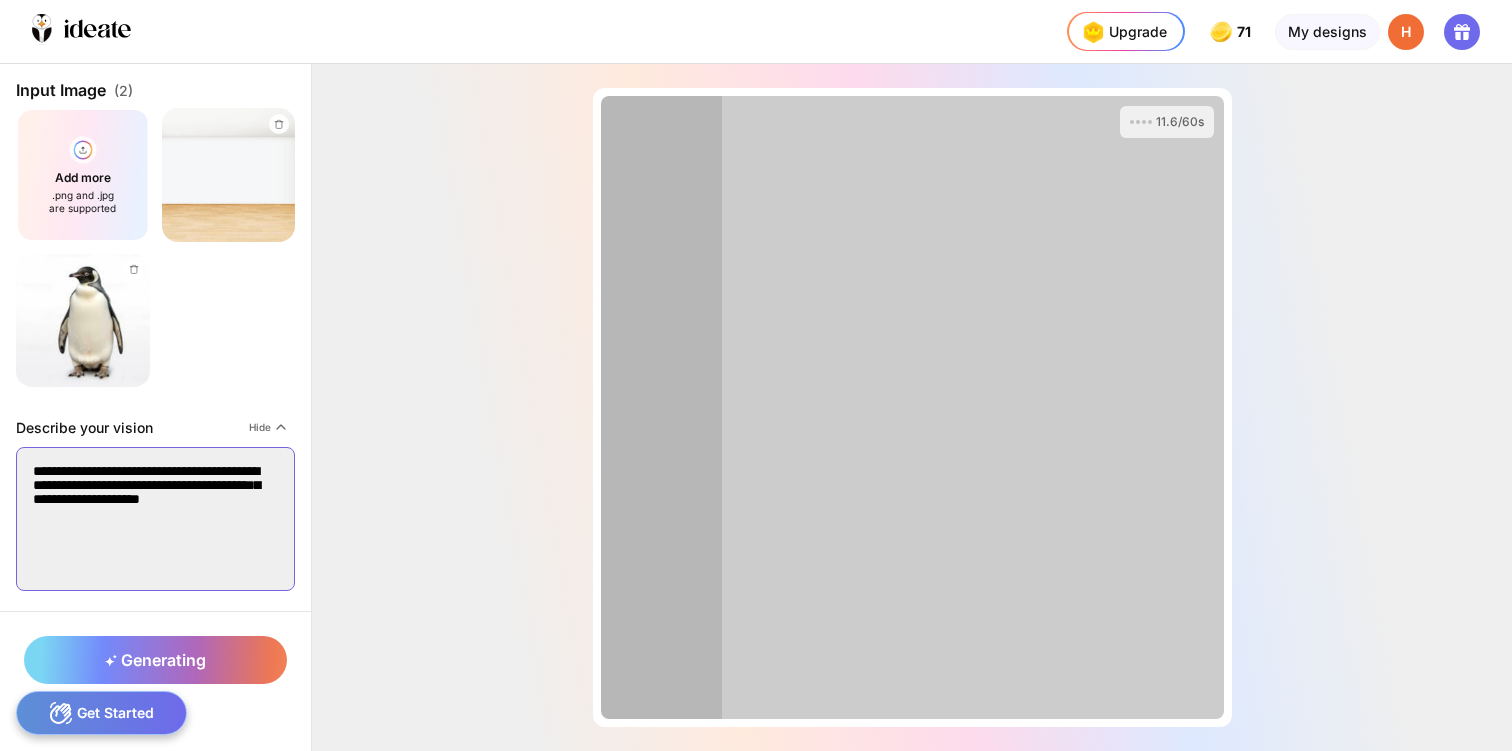 click on "**********" at bounding box center [155, 519] 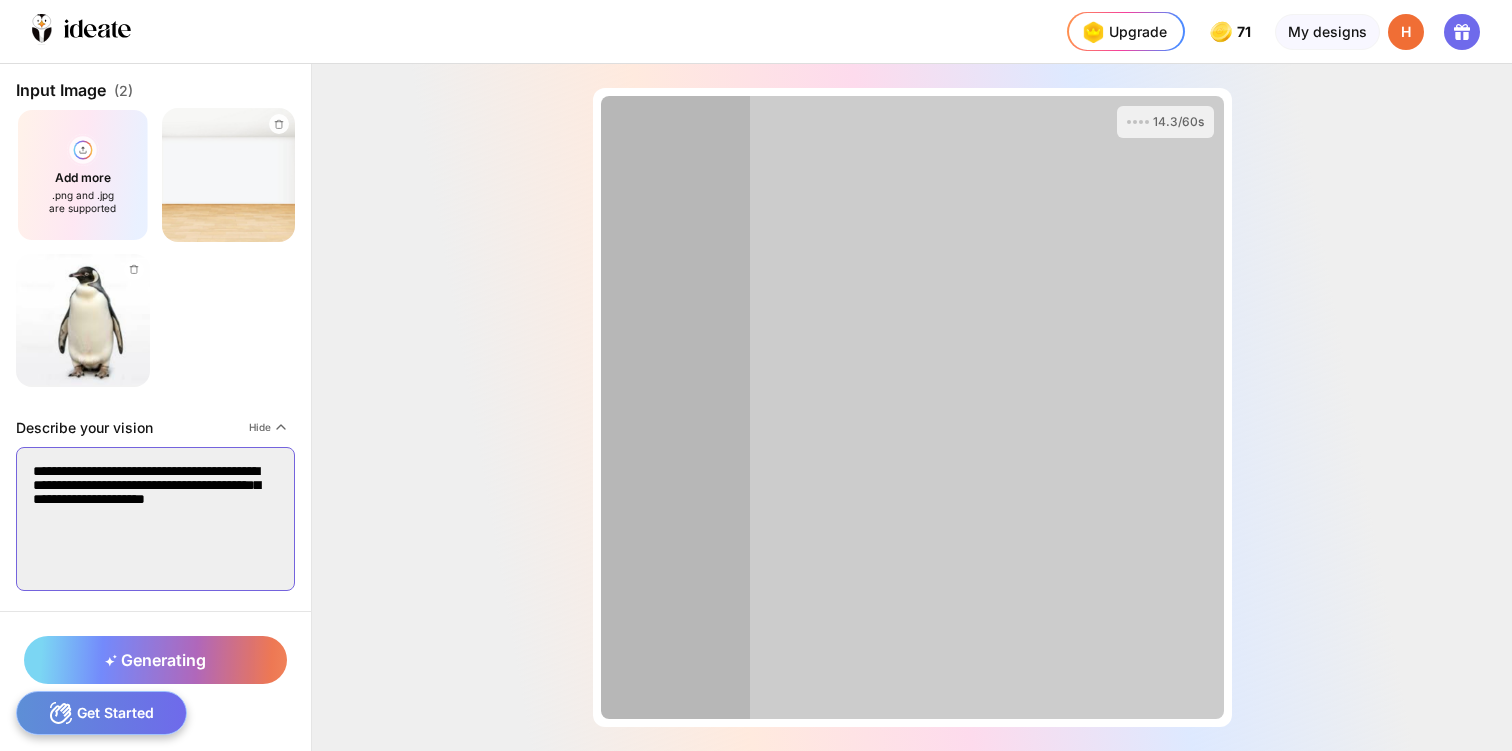 click on "**********" at bounding box center (155, 519) 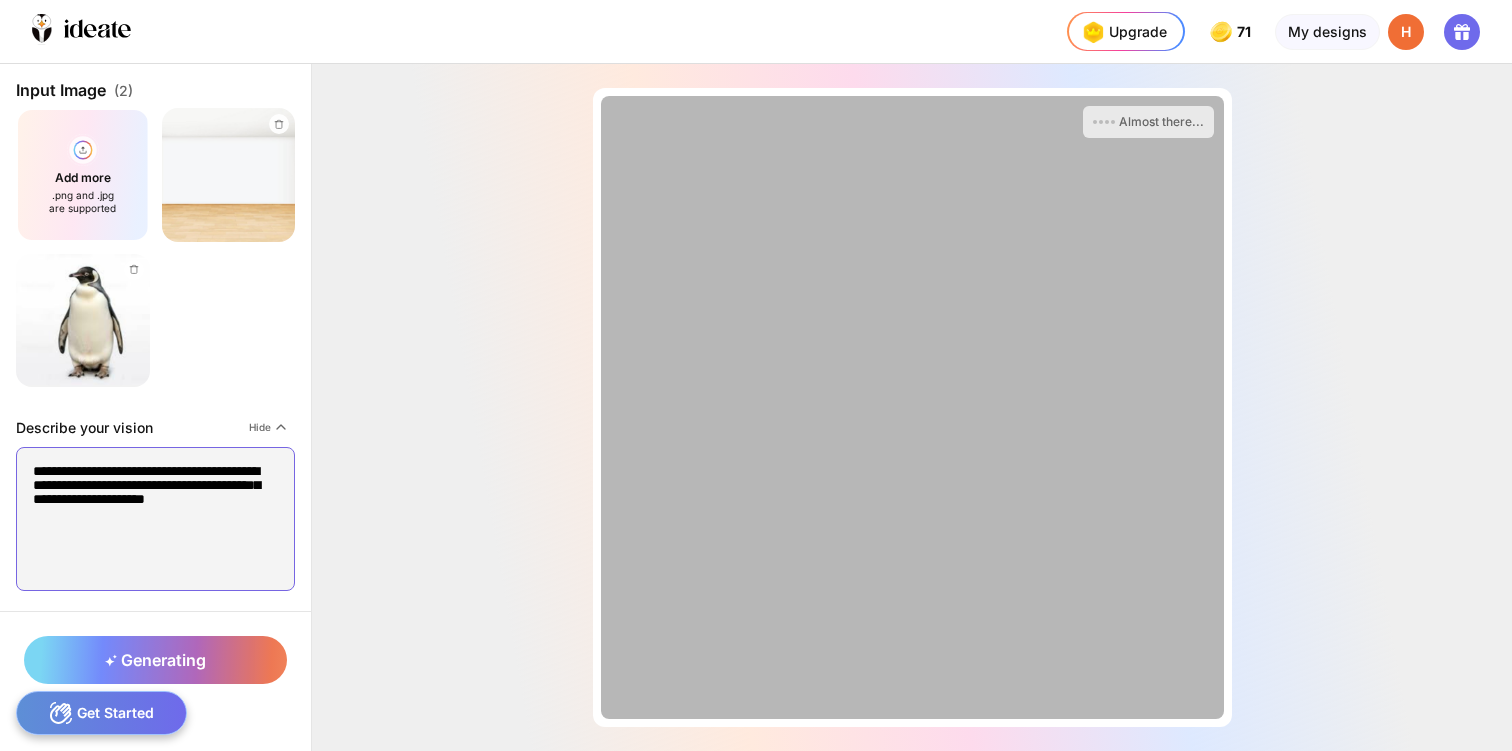 type on "**********" 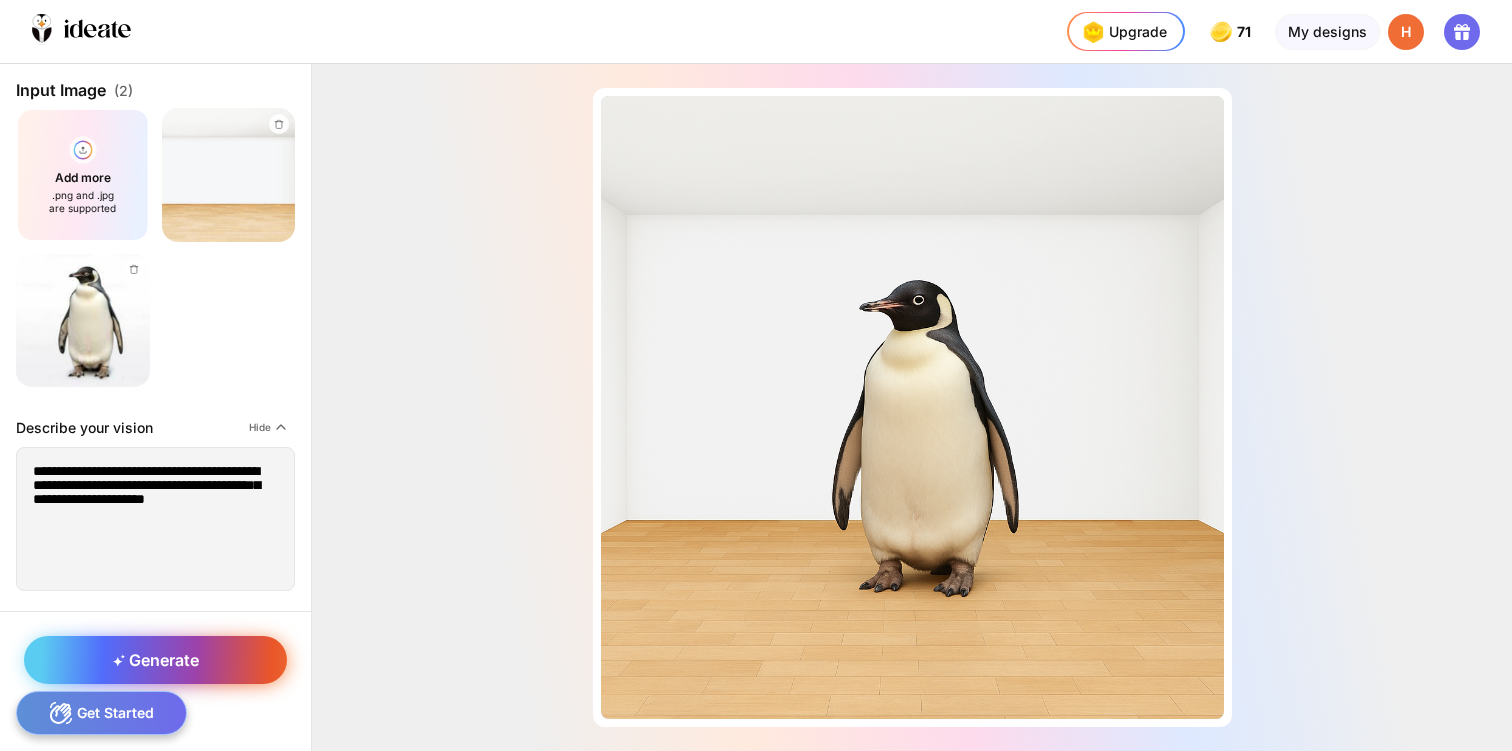 click on "Generate" at bounding box center (156, 660) 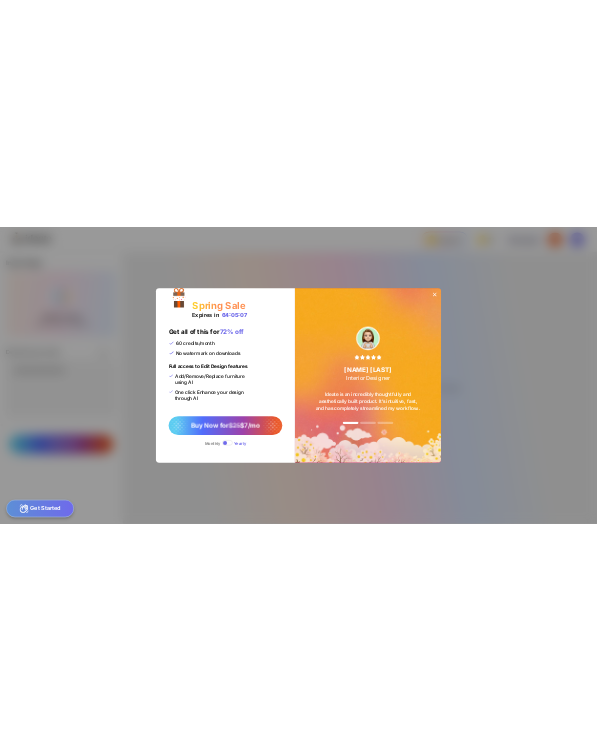 scroll, scrollTop: 0, scrollLeft: 0, axis: both 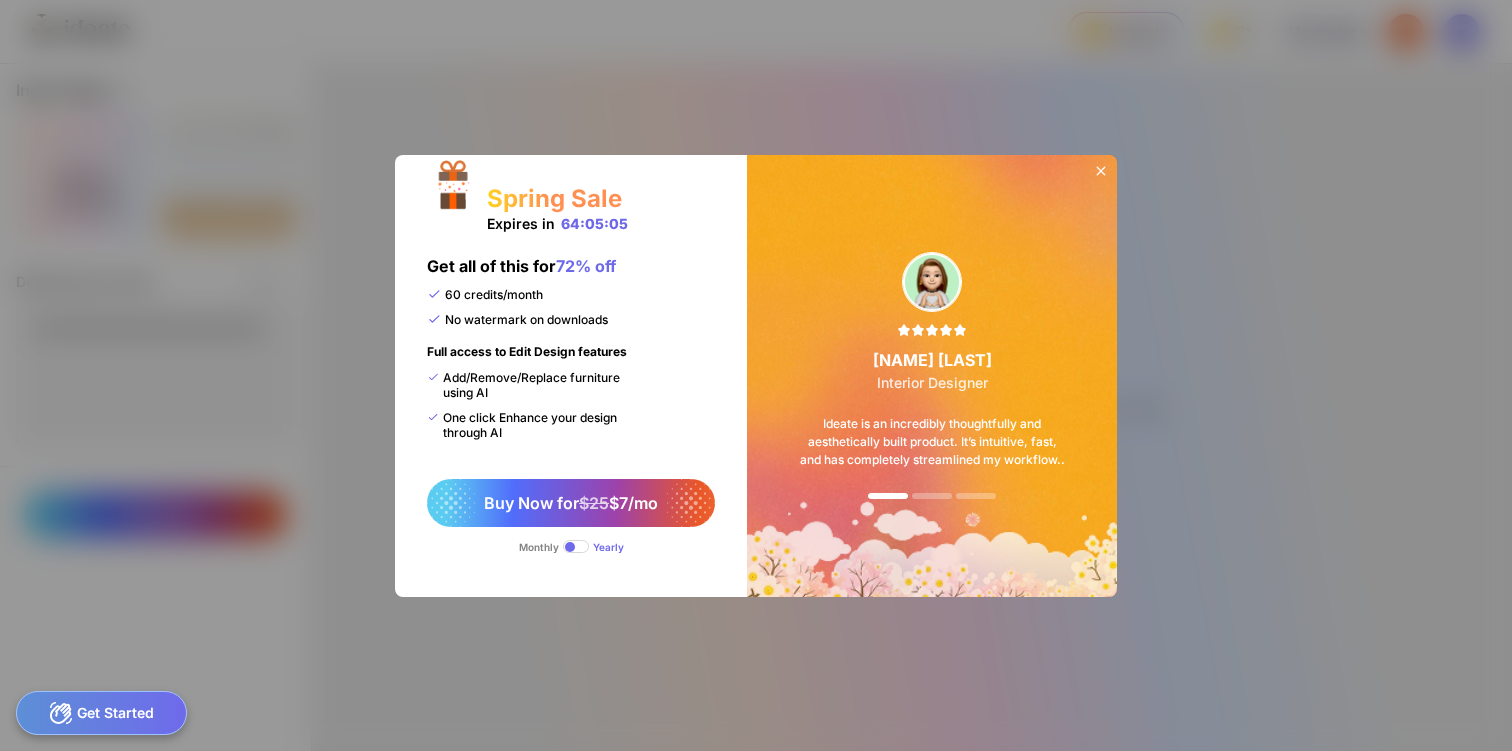 click 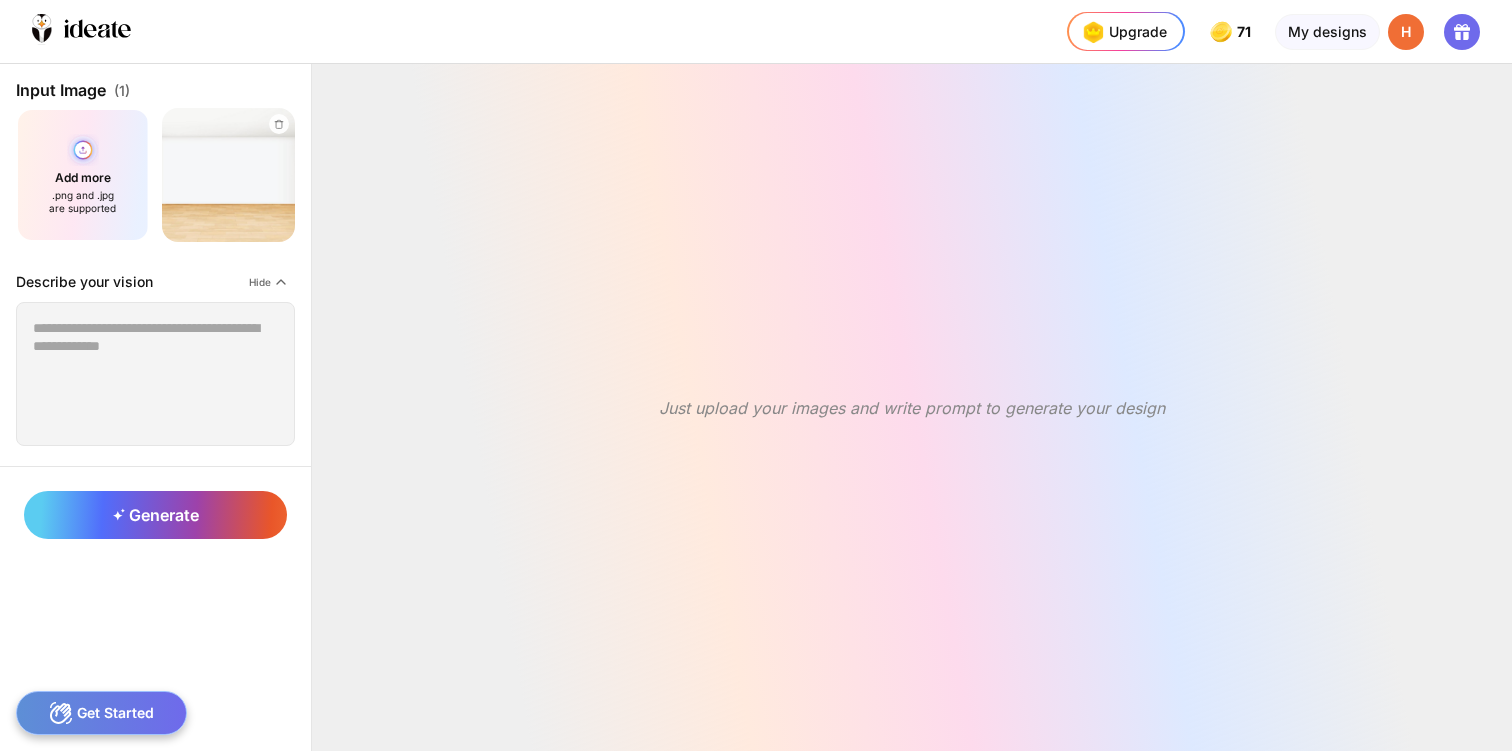 click on "Add more .png and .jpg are supported" at bounding box center [83, 175] 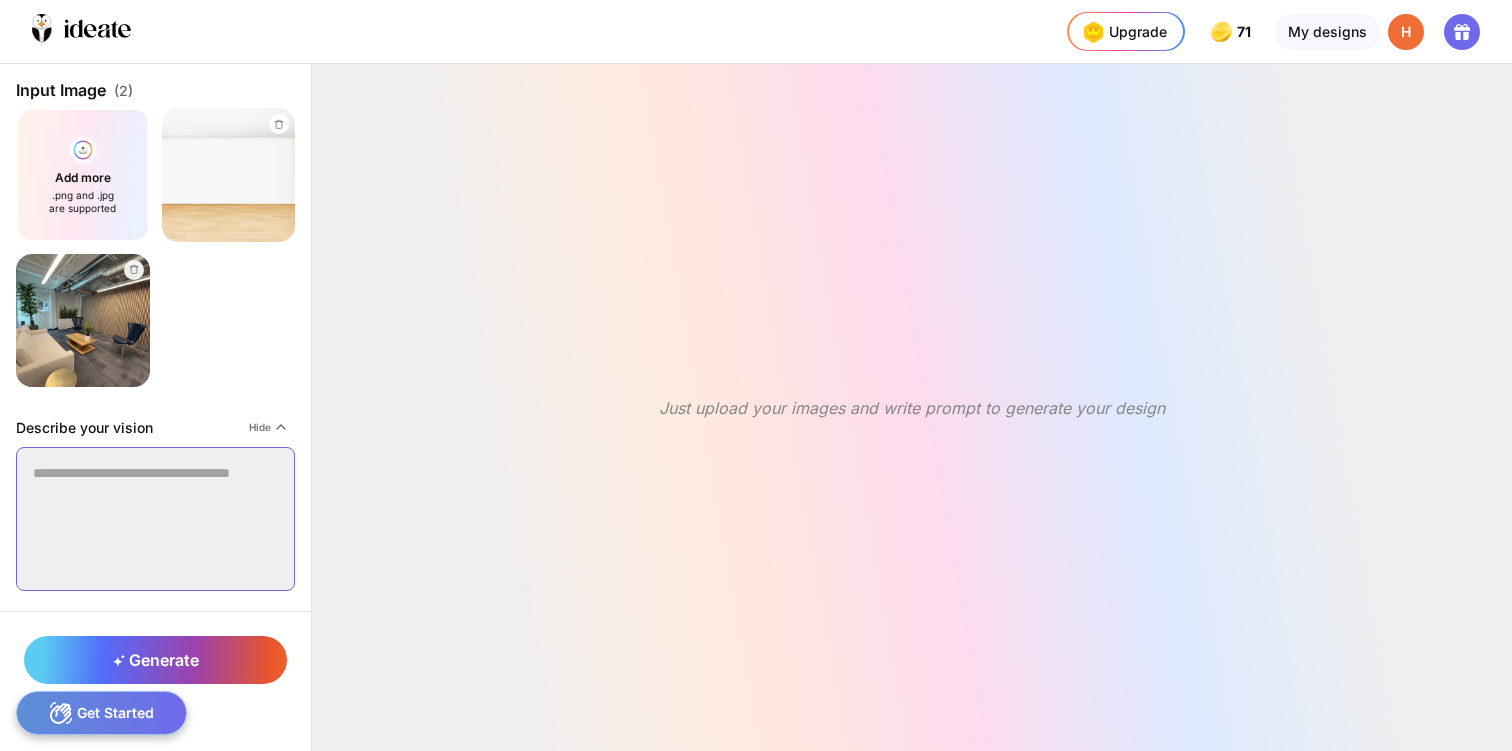 click at bounding box center (155, 519) 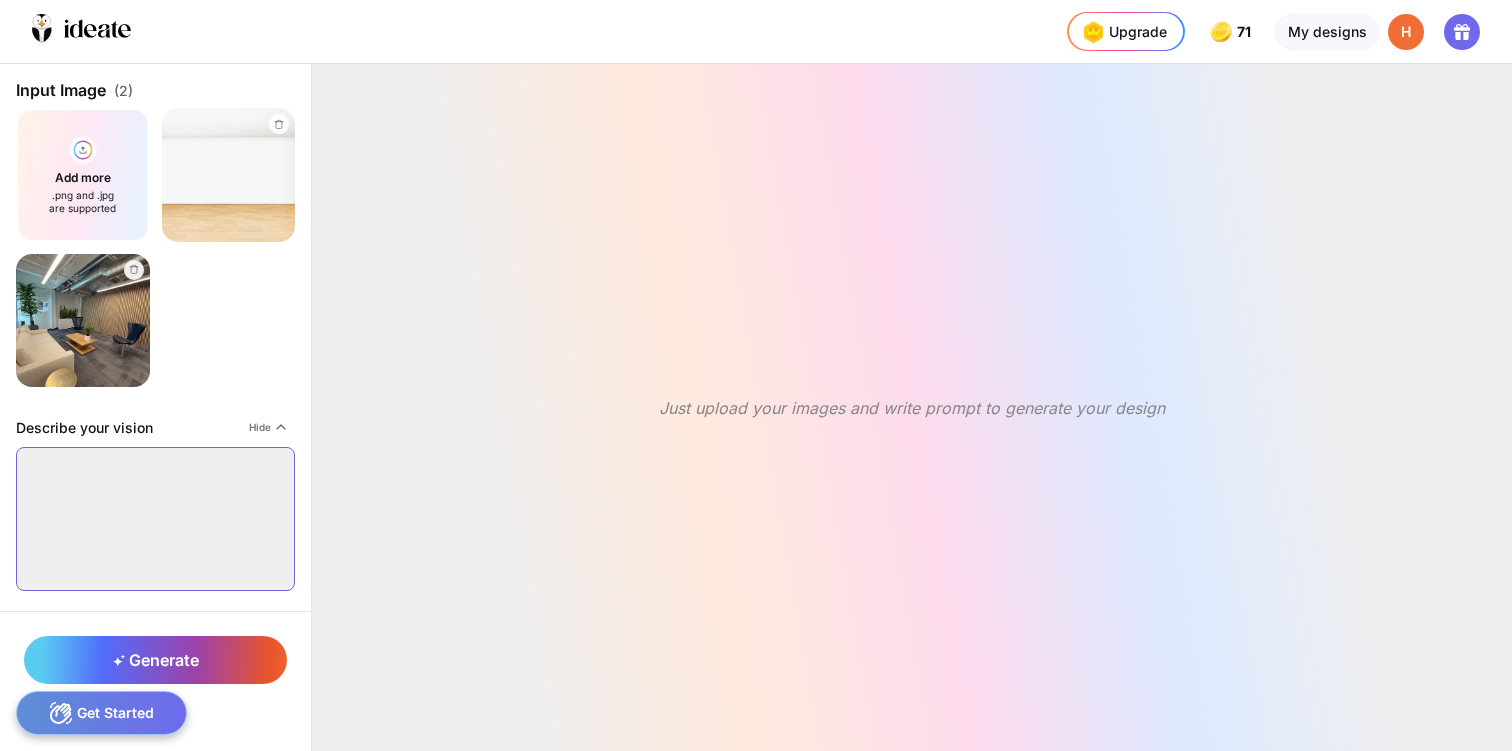 paste on "**********" 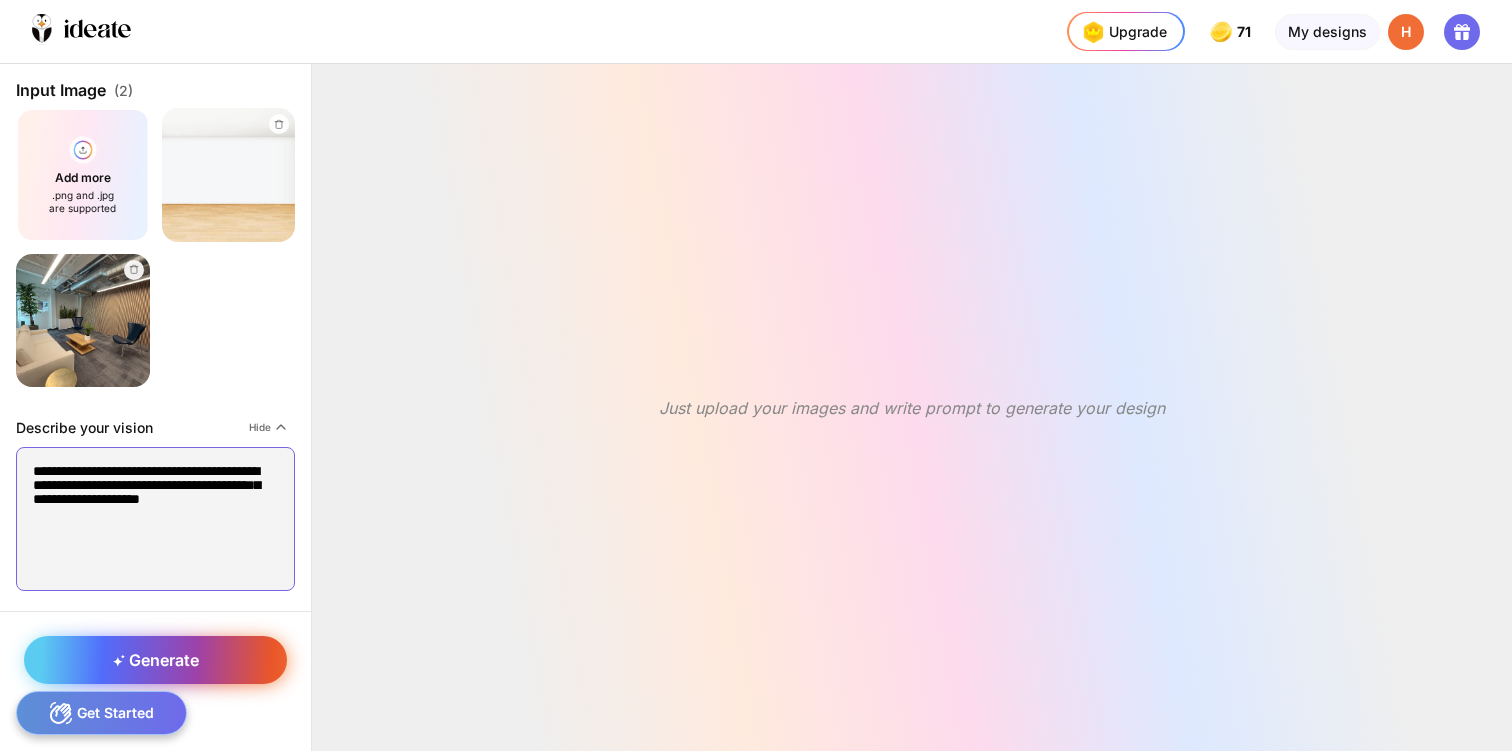 type on "**********" 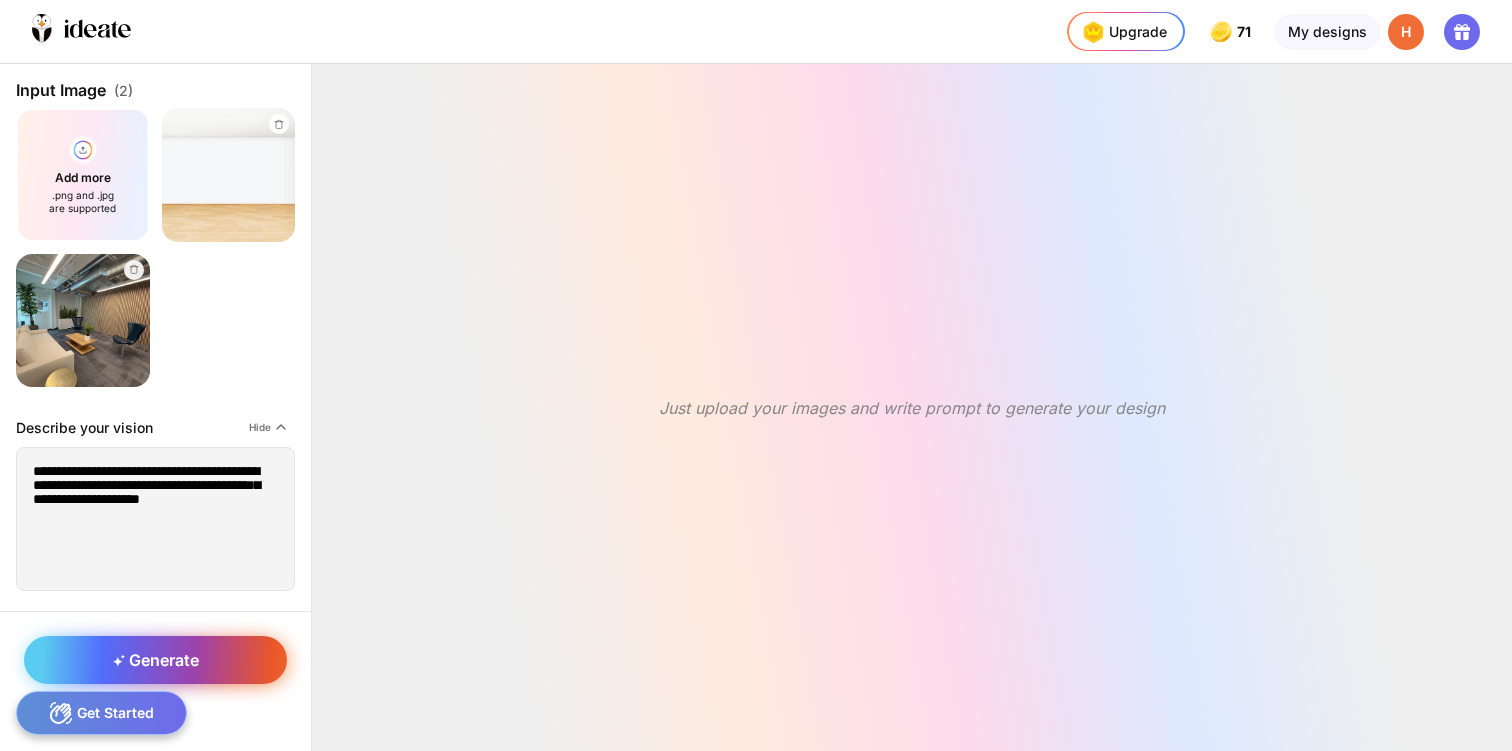click on "Generate" at bounding box center [155, 660] 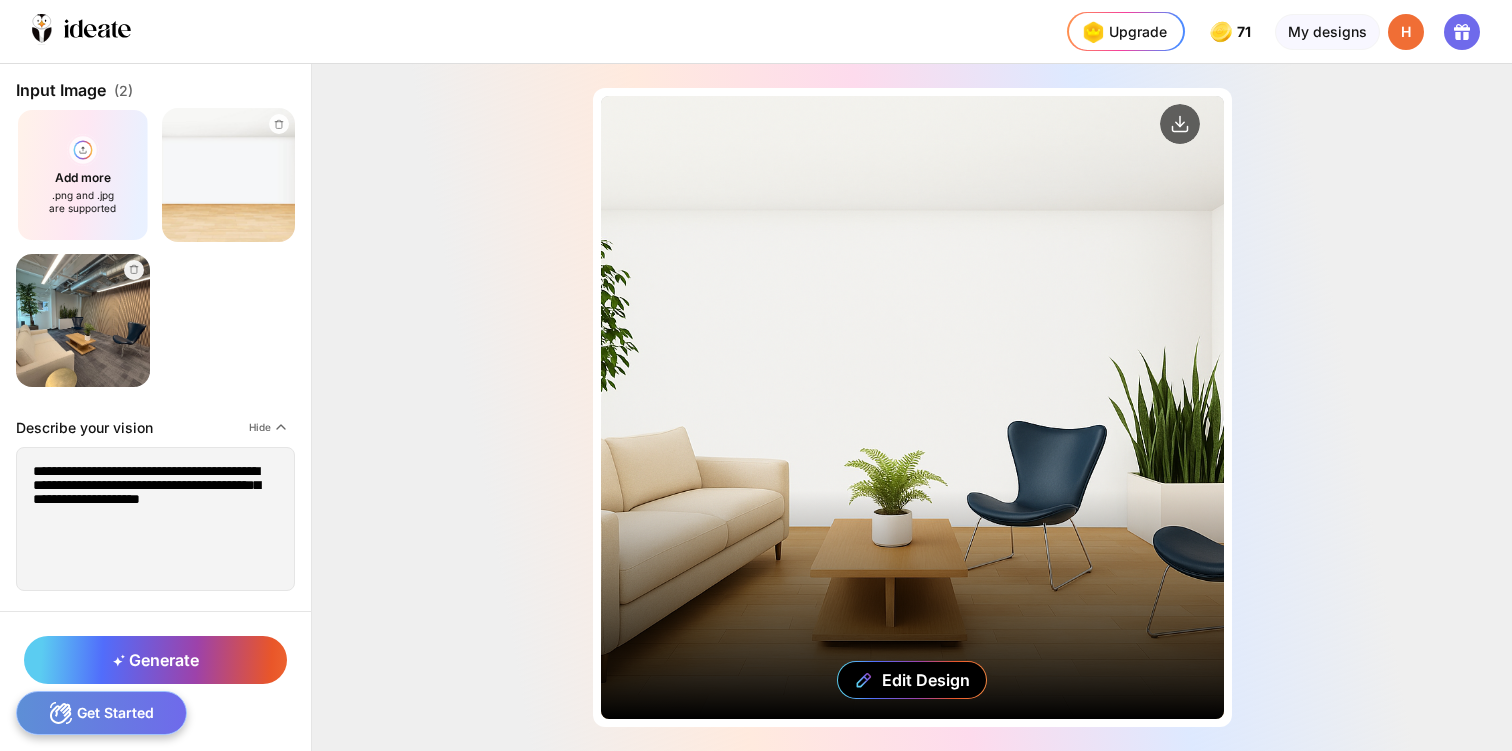 click on "Edit Design" at bounding box center (912, 407) 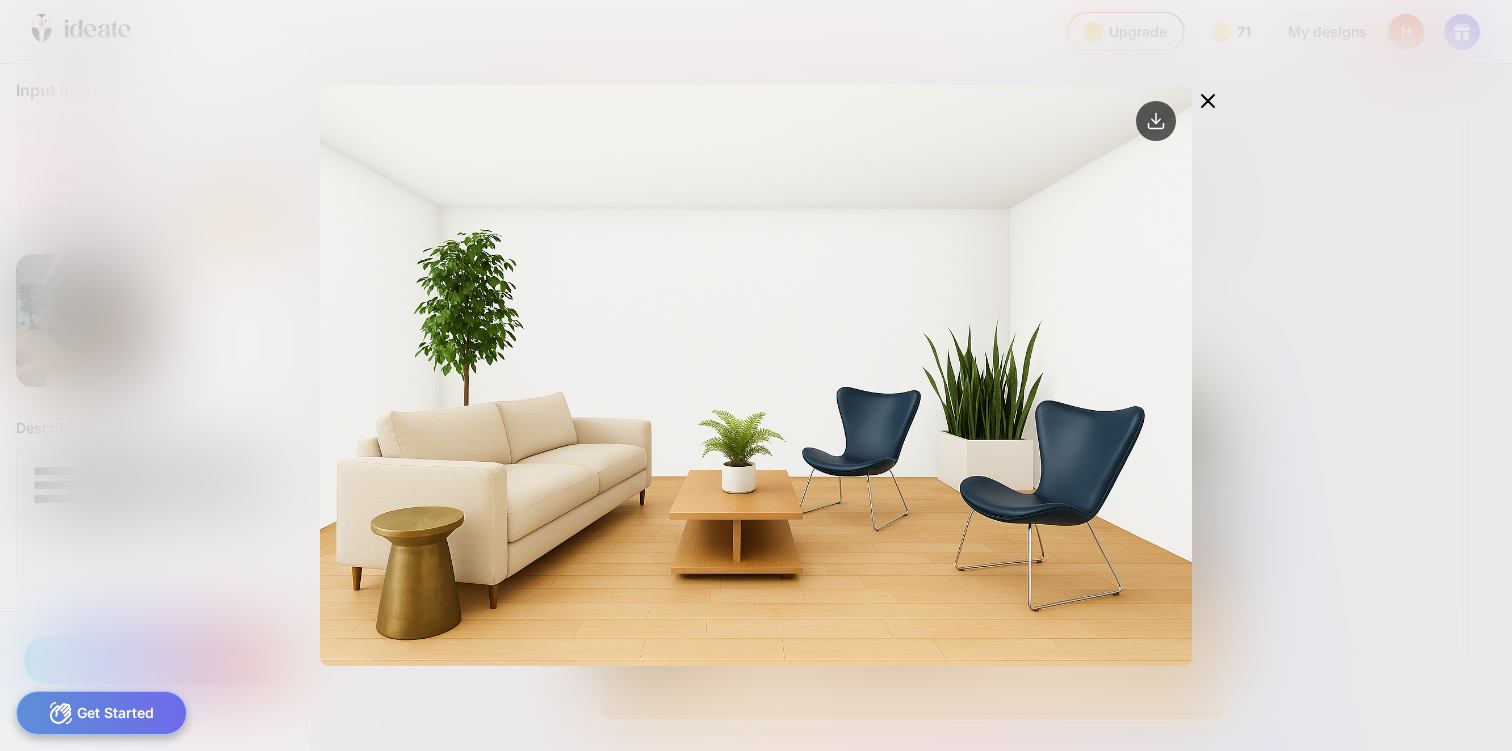 click 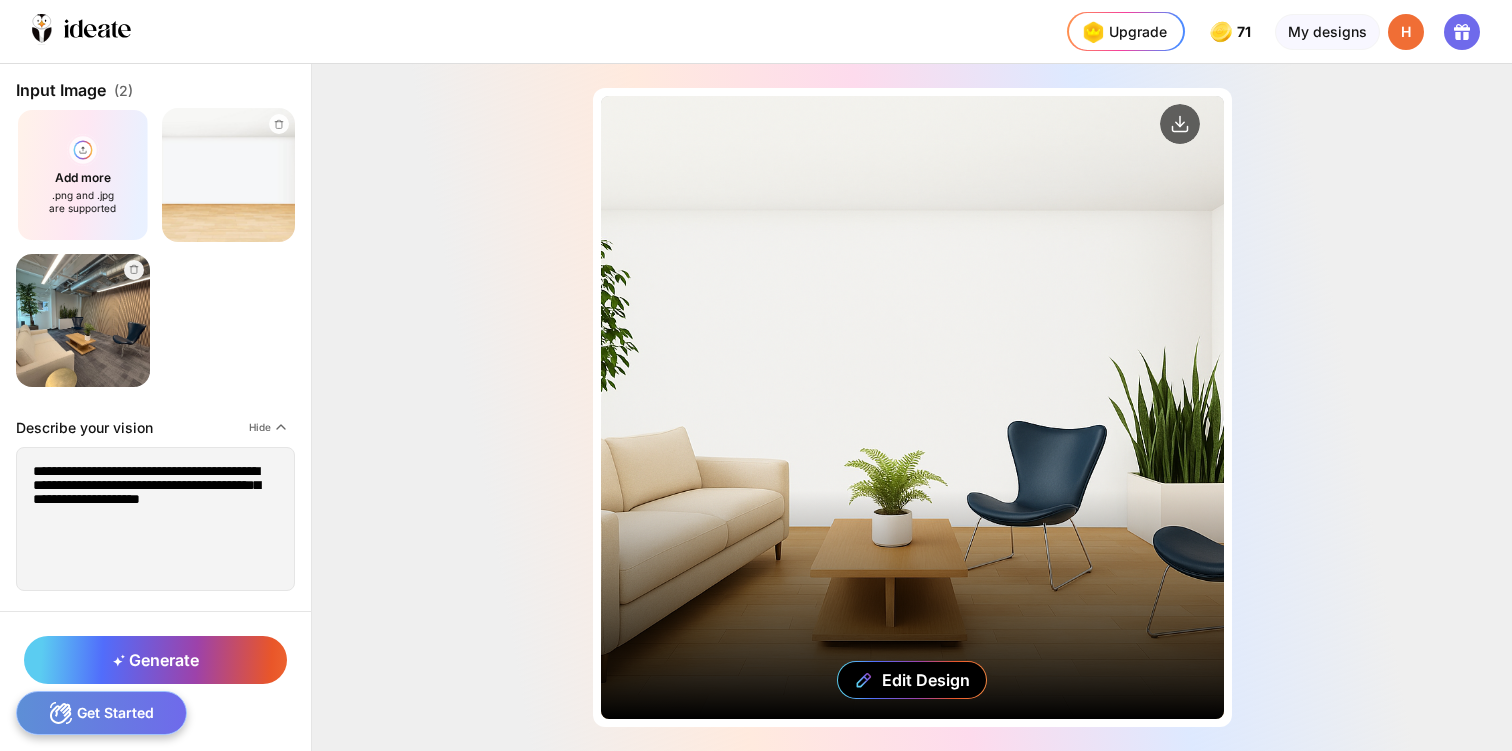 click on "Edit Design" at bounding box center (912, 407) 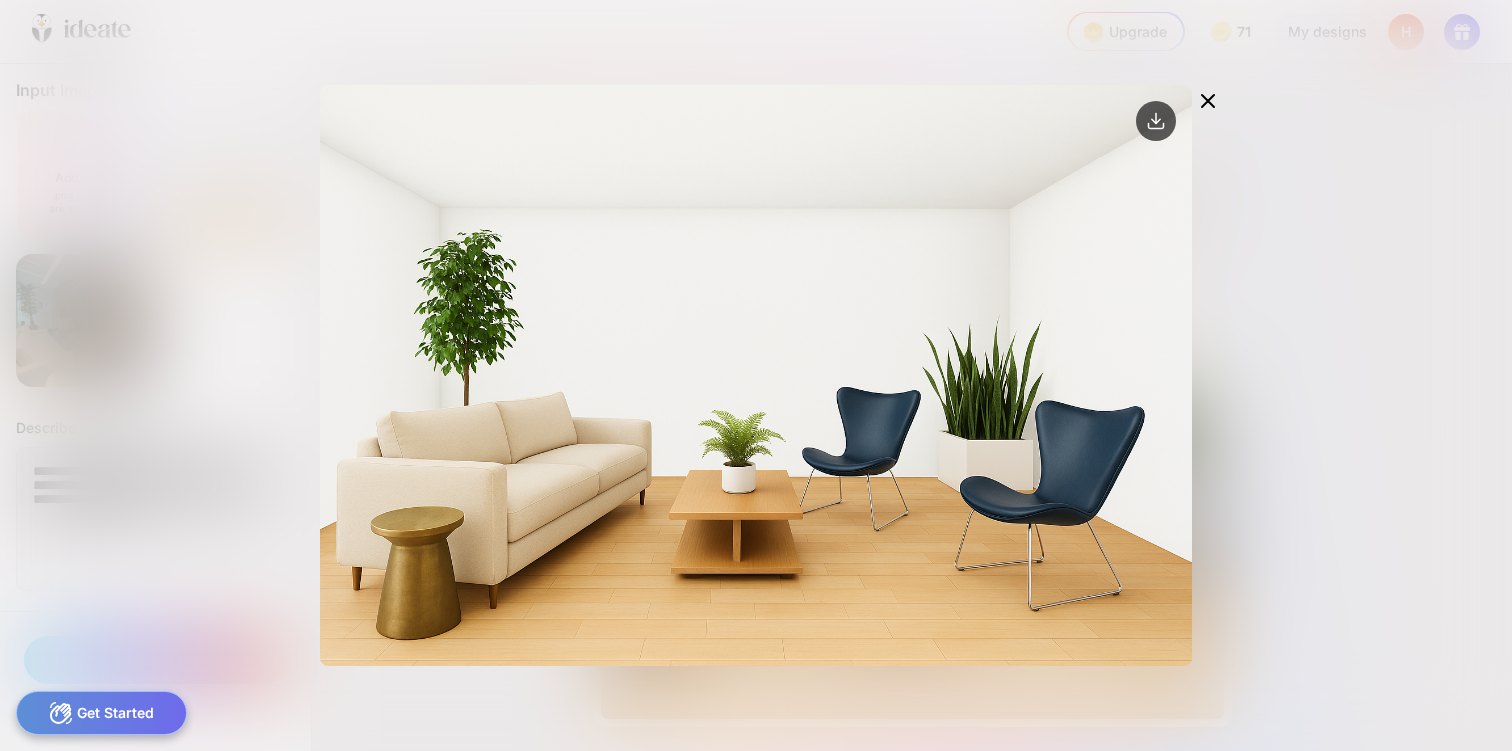 click 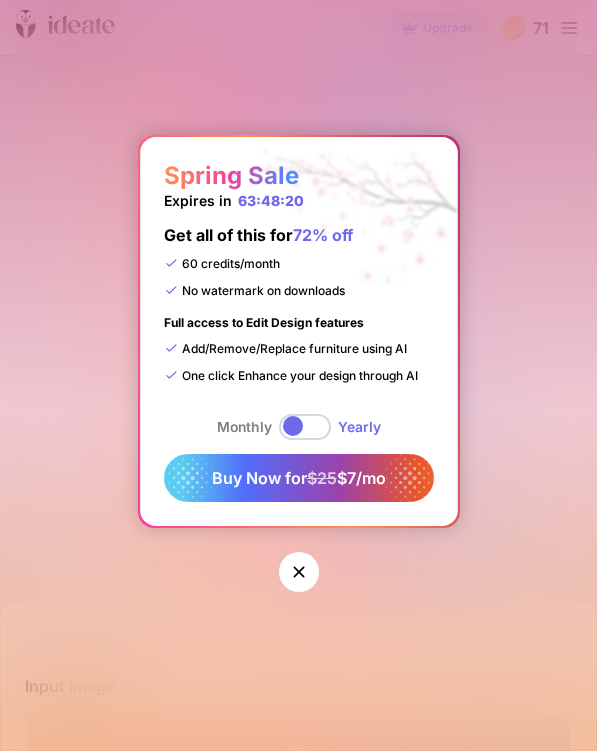 scroll, scrollTop: 0, scrollLeft: 0, axis: both 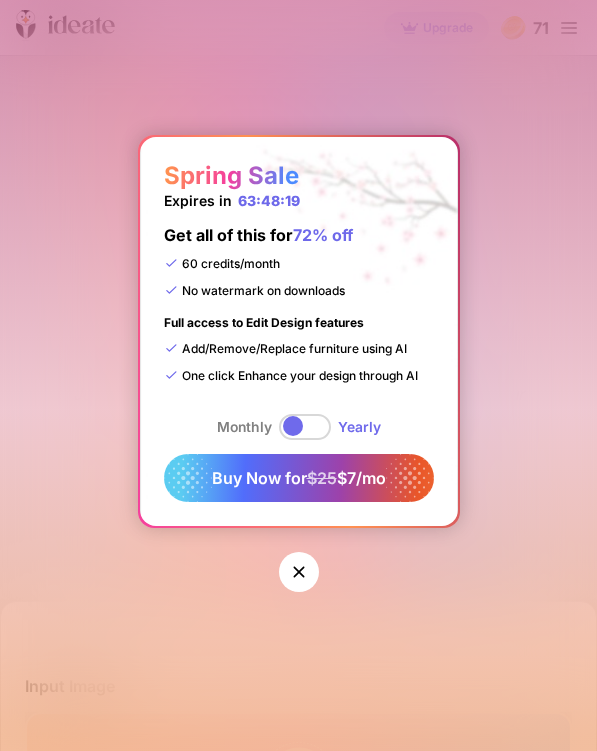 click 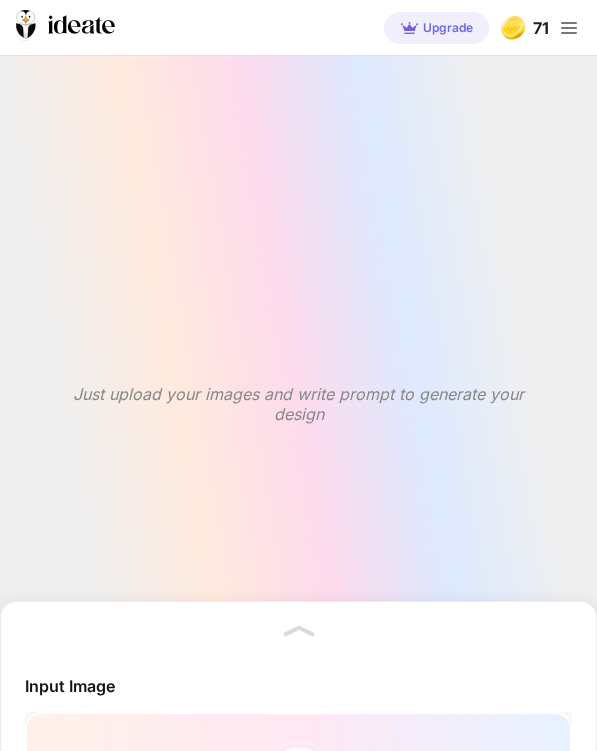 click at bounding box center (298, 627) 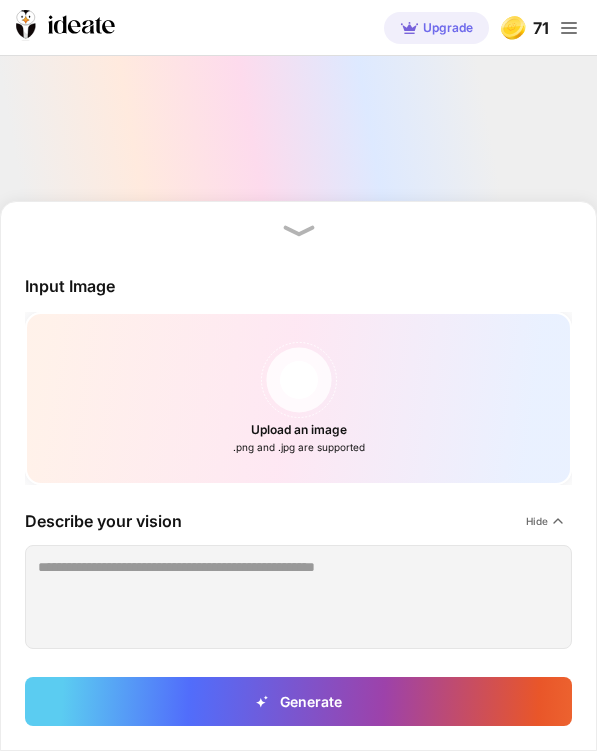 click on "Upload an image .png and .jpg are supported" at bounding box center (298, 398) 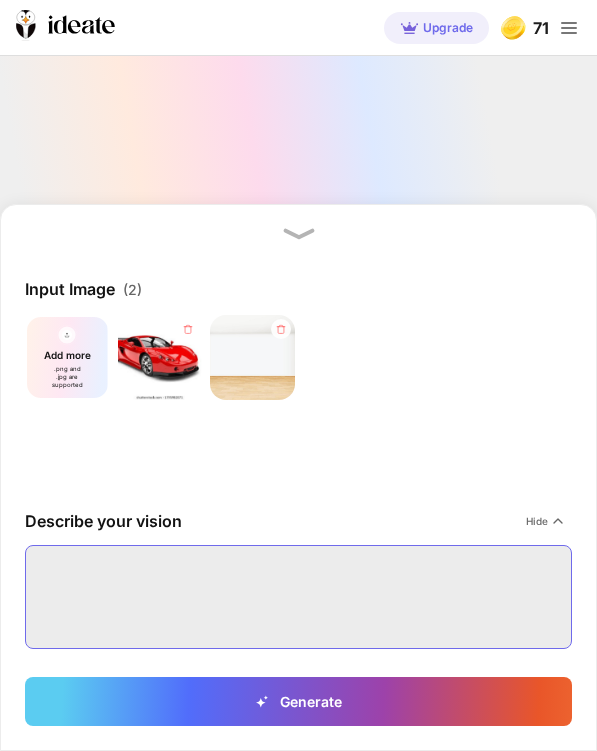 click at bounding box center (298, 597) 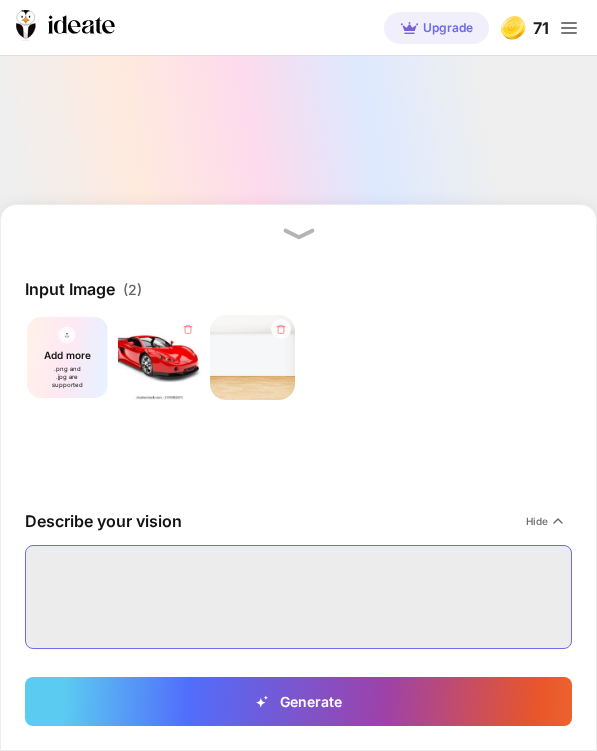 paste on "**********" 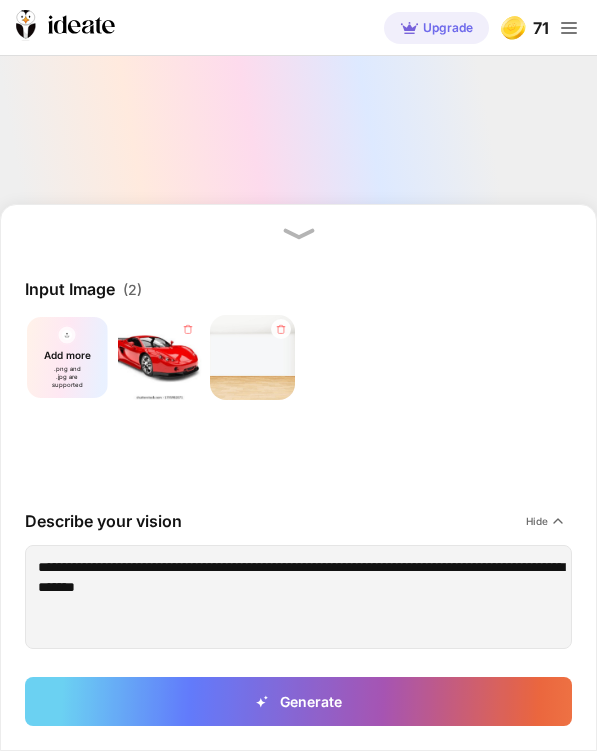 click on "Generate" at bounding box center [298, 701] 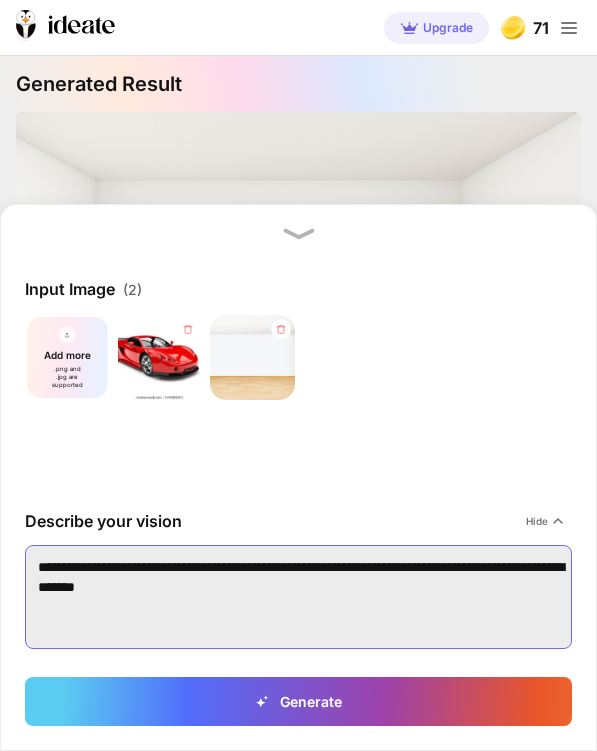 click on "**********" at bounding box center [298, 597] 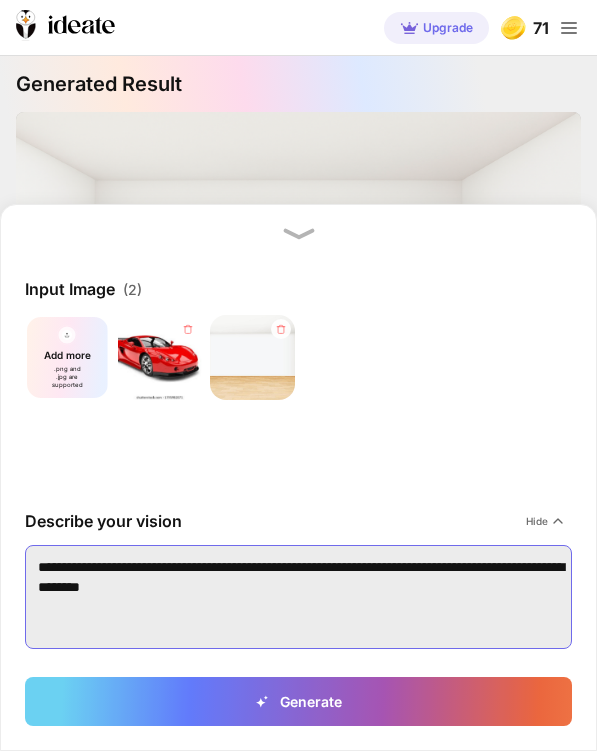 type on "**********" 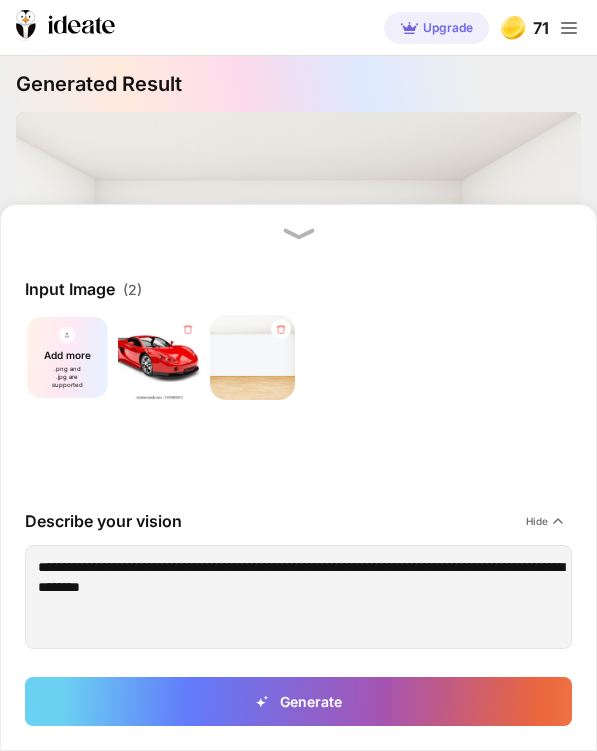 click on "Generate" at bounding box center (298, 701) 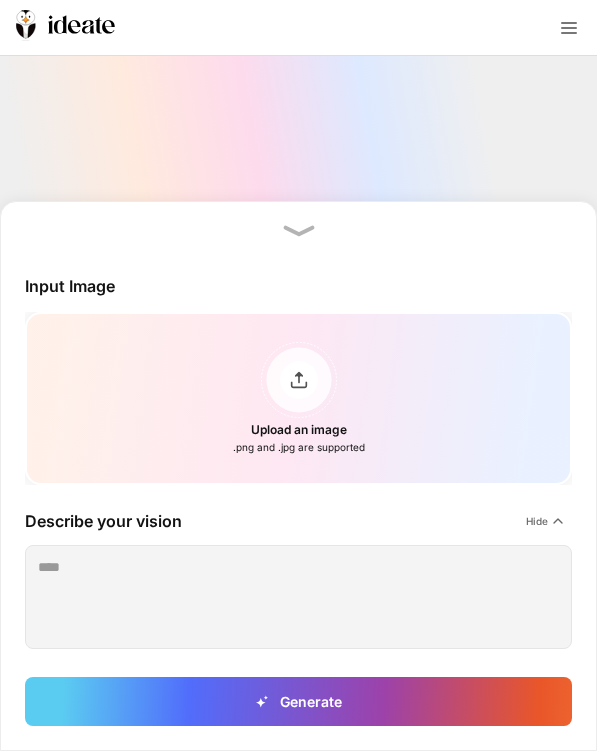 scroll, scrollTop: 0, scrollLeft: 0, axis: both 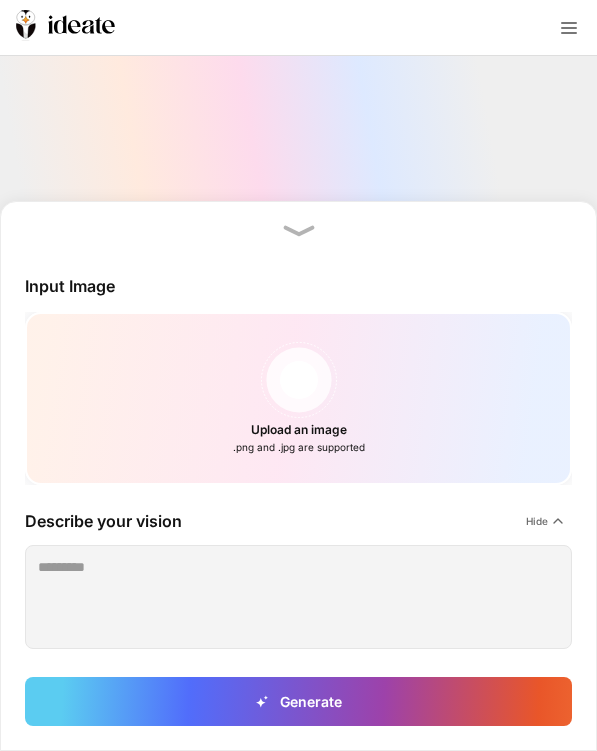 click on "Upload an image .png and .jpg are supported" at bounding box center [298, 398] 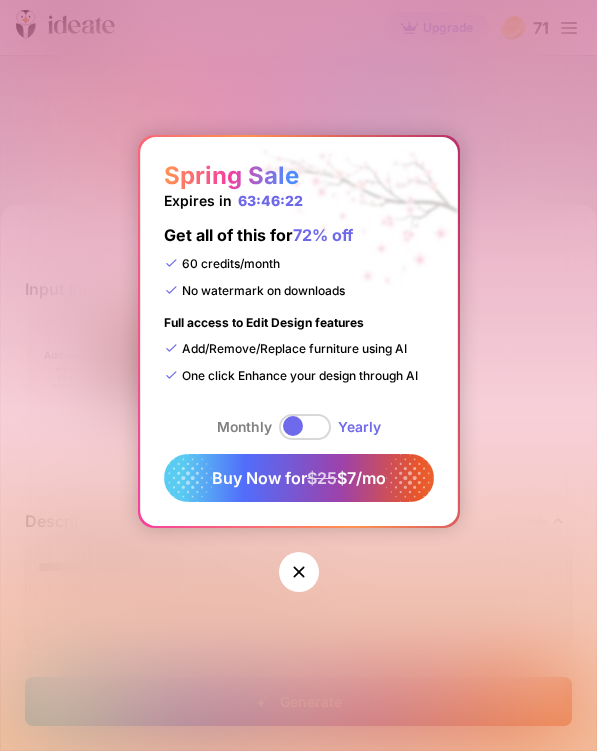 click 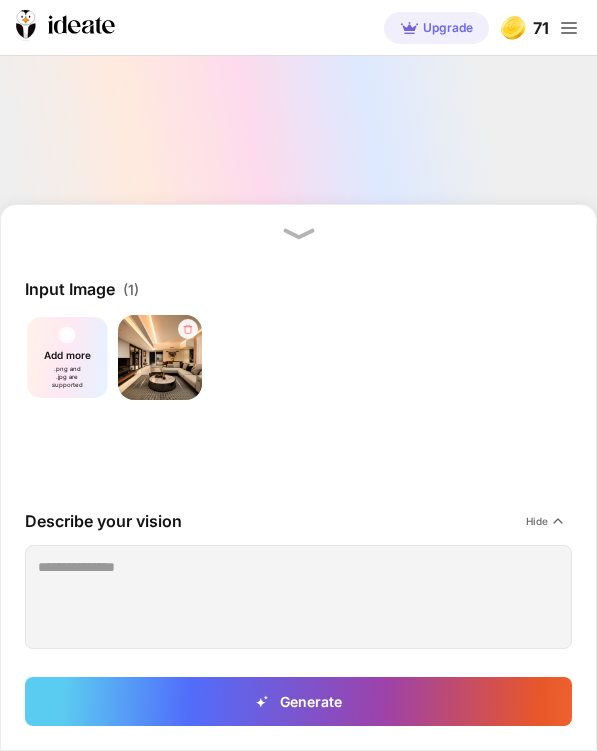 click on "Add more .png and .jpg are supported" at bounding box center (67, 357) 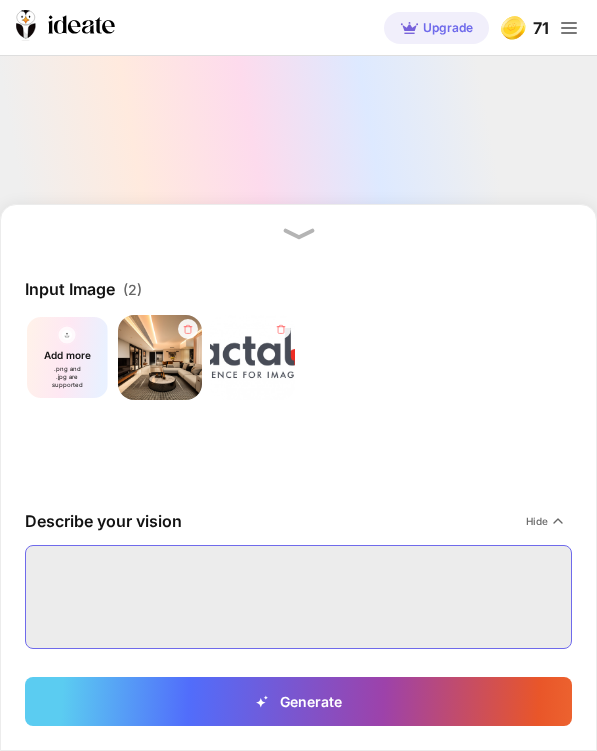 click at bounding box center [298, 597] 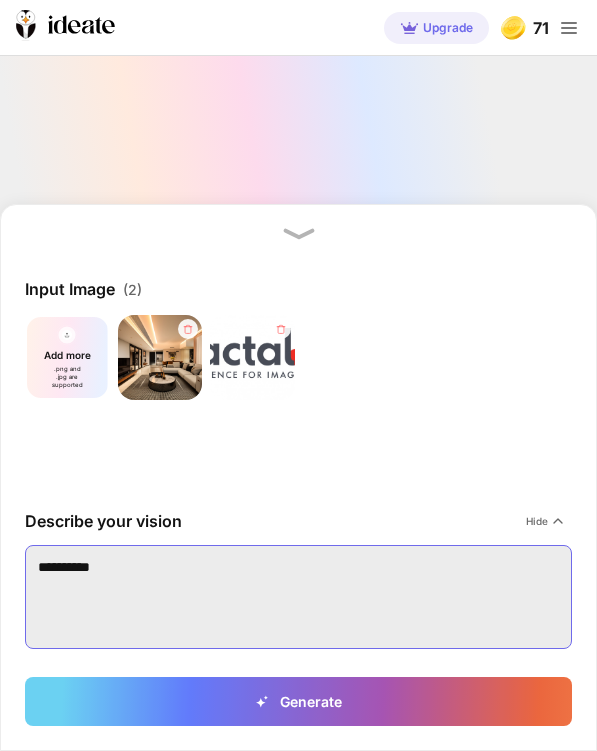 type on "**********" 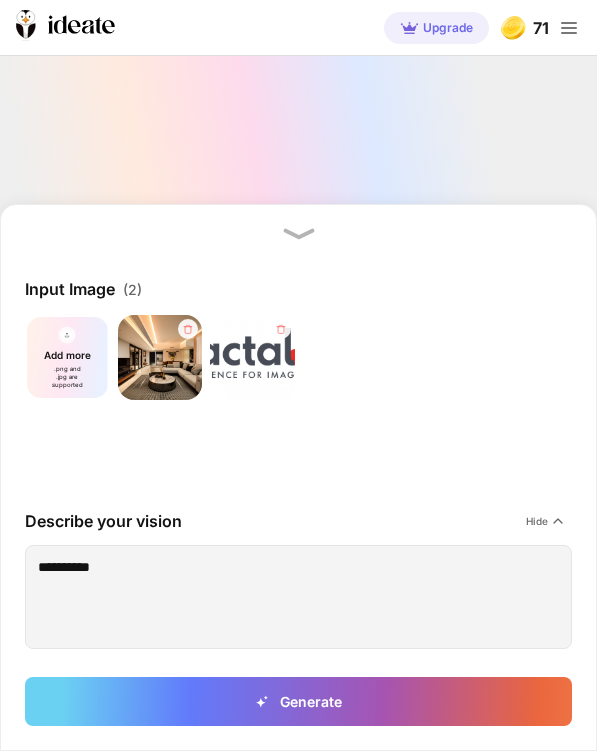 click on "Generate" at bounding box center (298, 701) 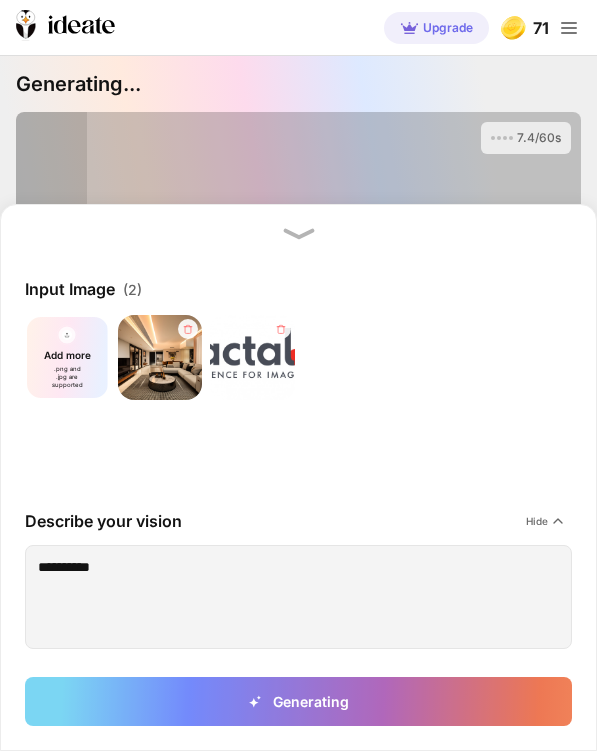 click on "Input Image  (2) Add more .png and .jpg are supported Describe your vision Hide [MASK]  Generating" 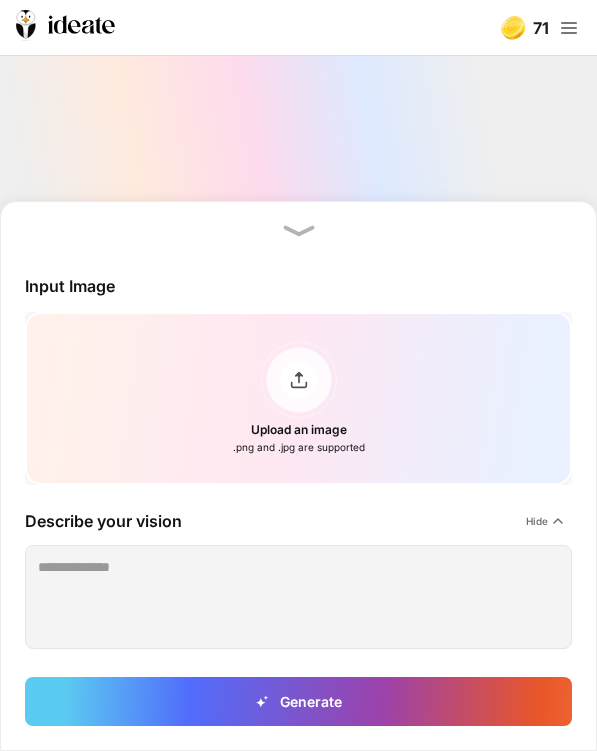 scroll, scrollTop: 0, scrollLeft: 0, axis: both 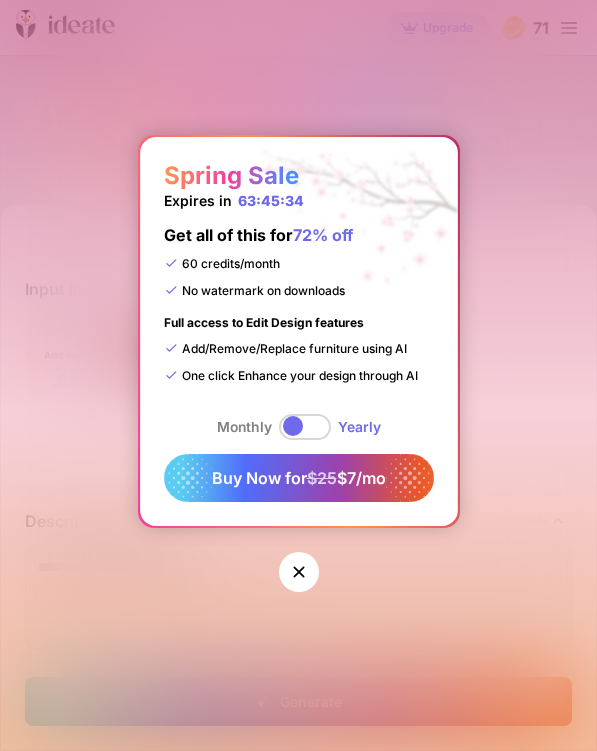 click 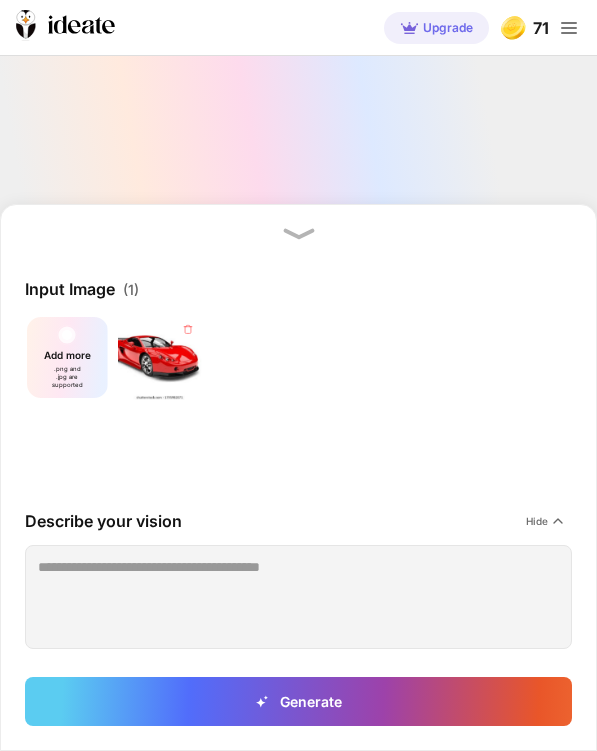 click on "Add more .png and .jpg are supported" at bounding box center [67, 357] 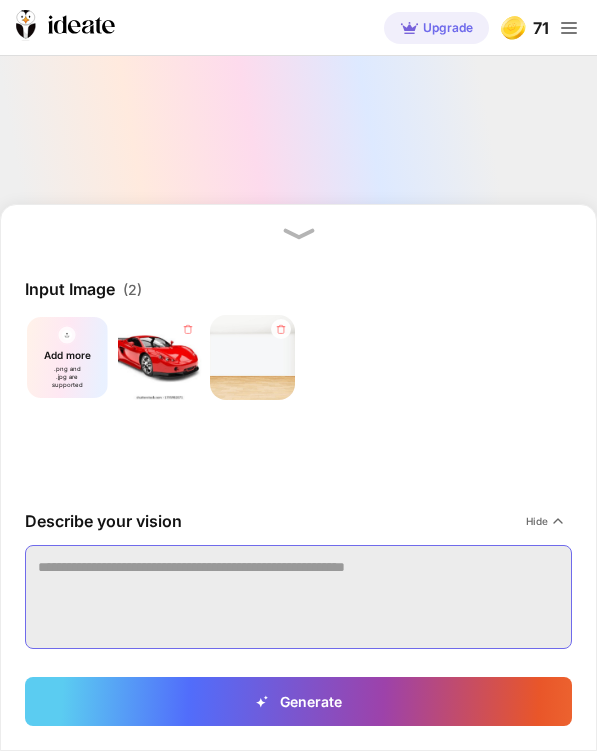 click at bounding box center (298, 597) 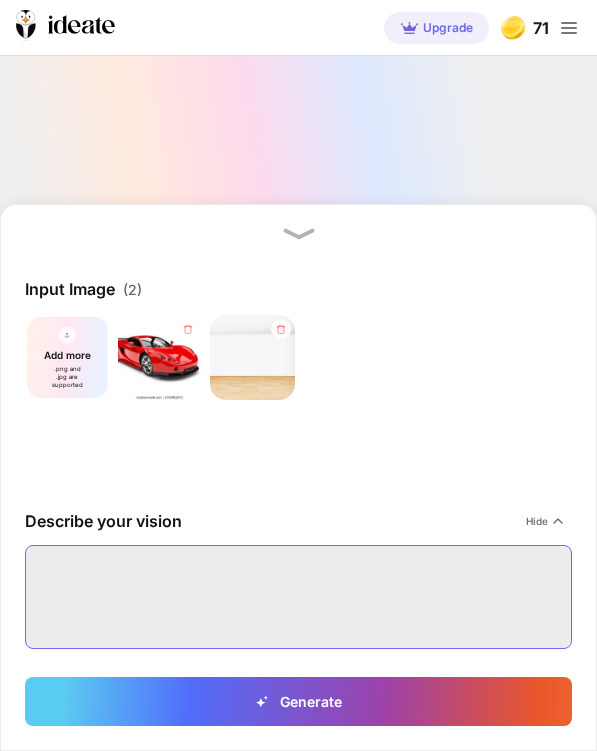 type on "*" 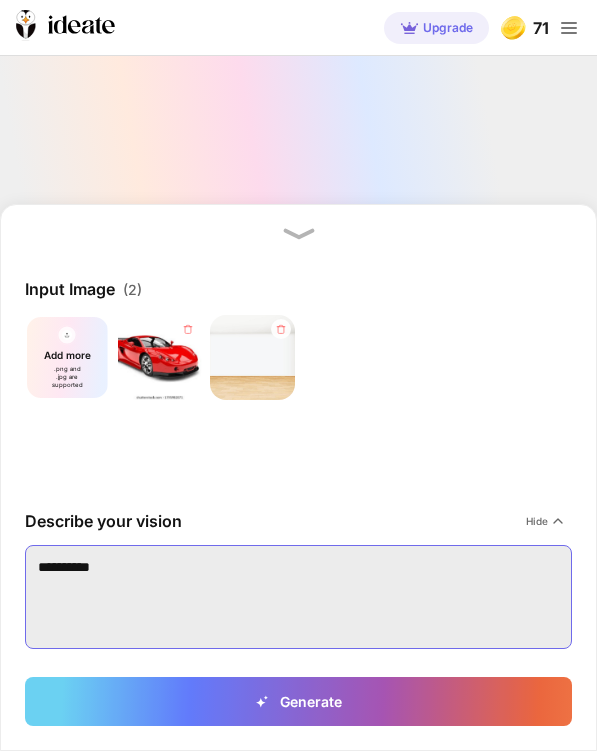 type on "*********" 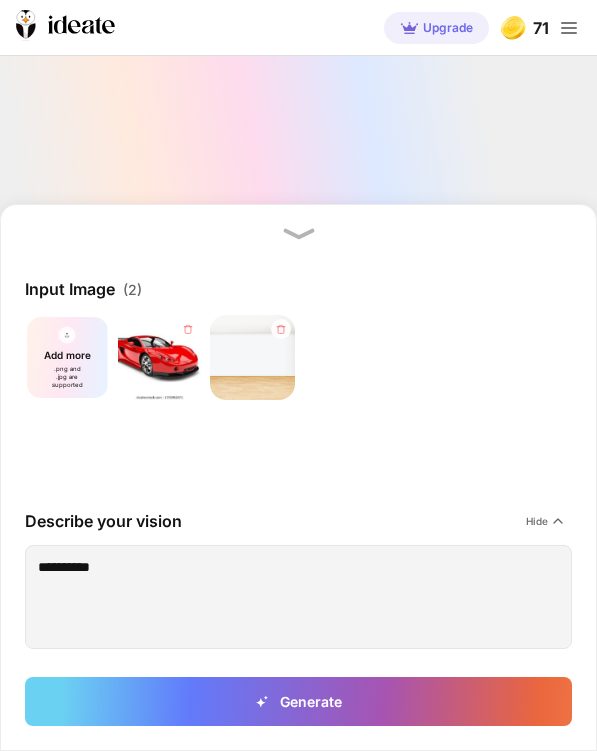 click on "Generate" at bounding box center [298, 701] 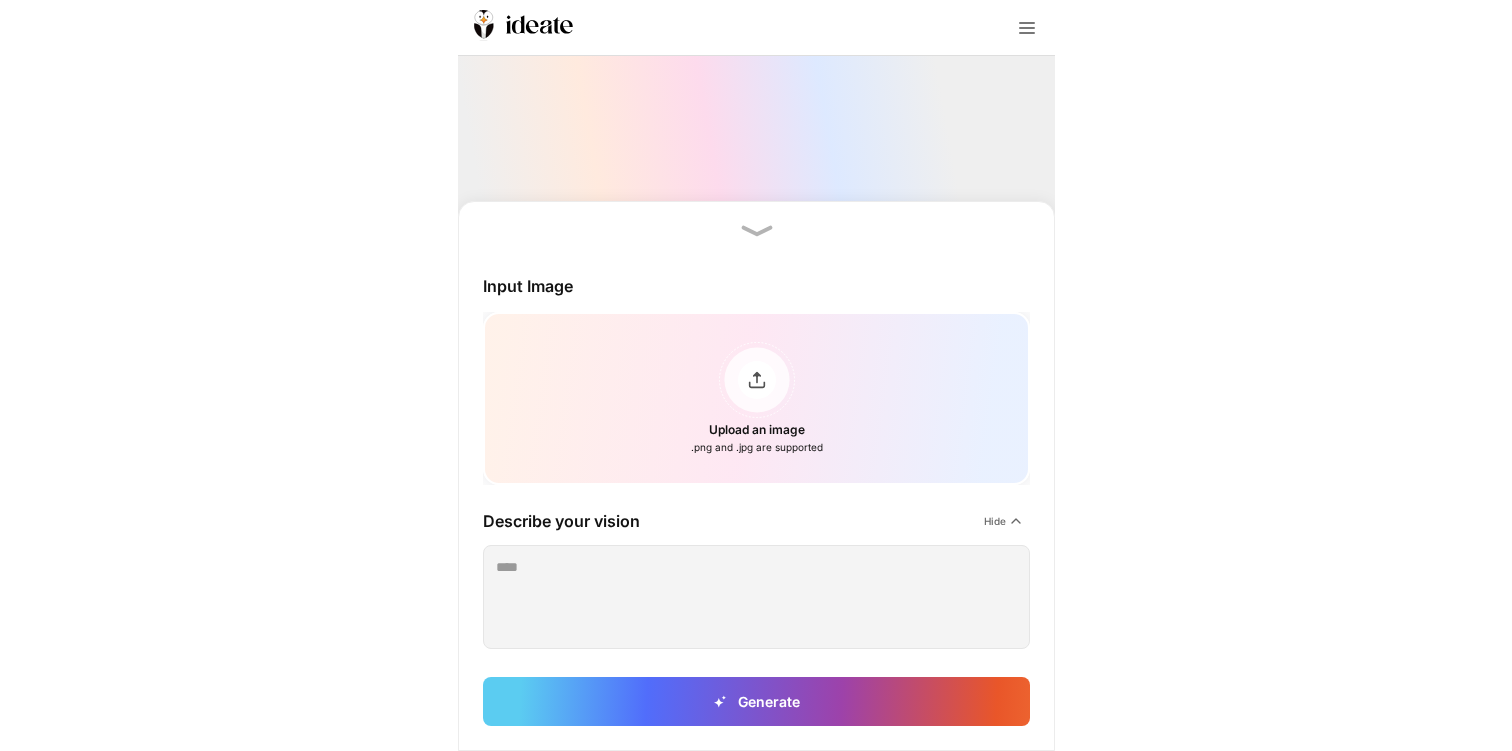 scroll, scrollTop: 0, scrollLeft: 0, axis: both 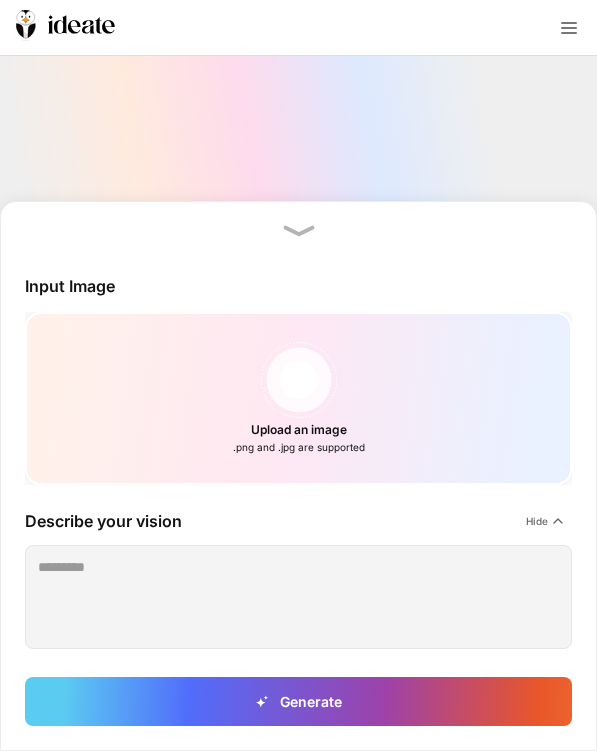 click on "Upload an image .png and .jpg are supported" at bounding box center [298, 398] 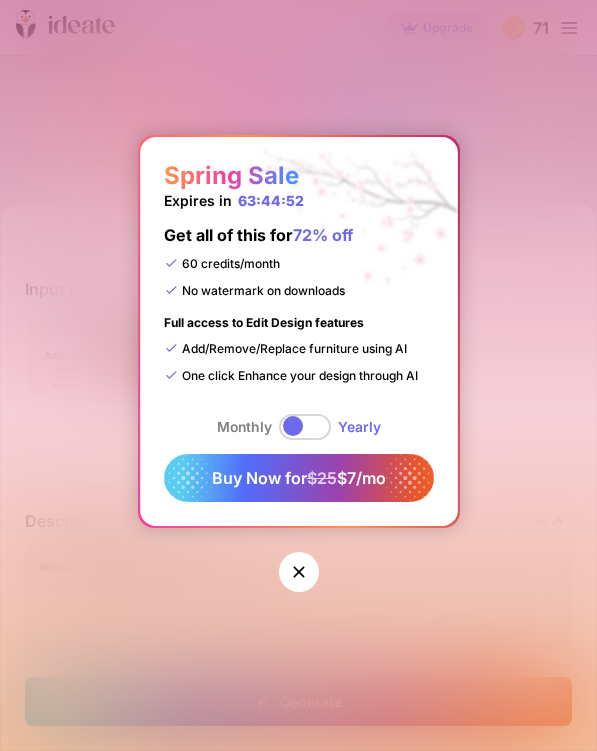 click 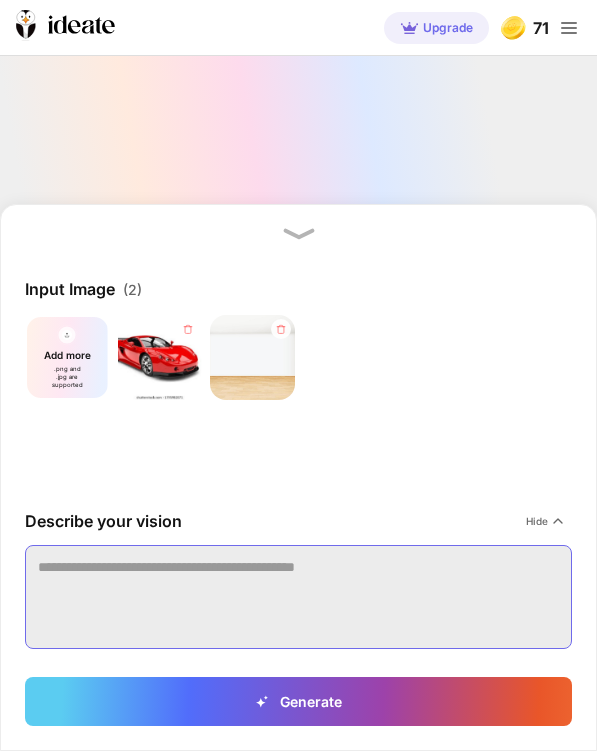 click at bounding box center [298, 597] 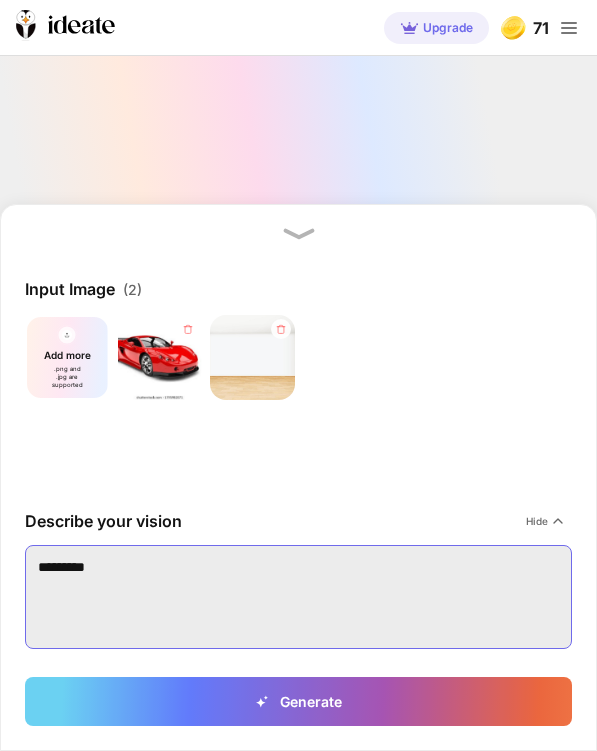 type on "*********" 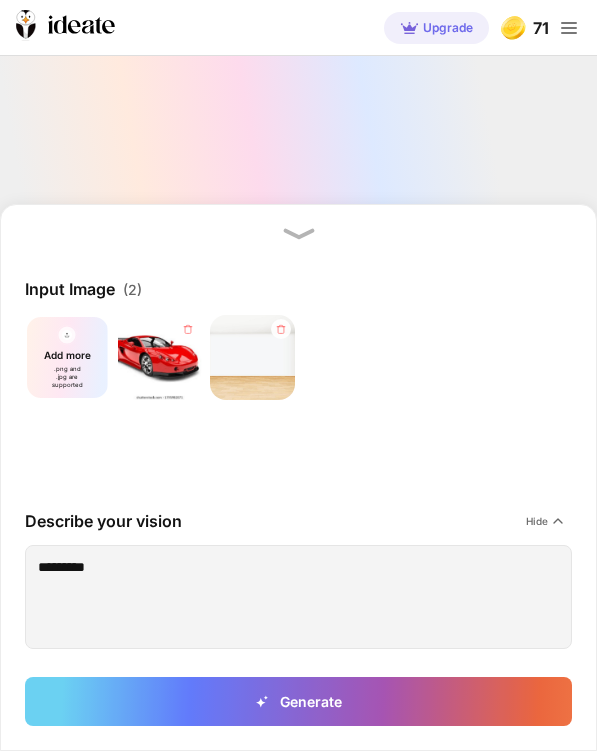 click on "Generate" at bounding box center [298, 701] 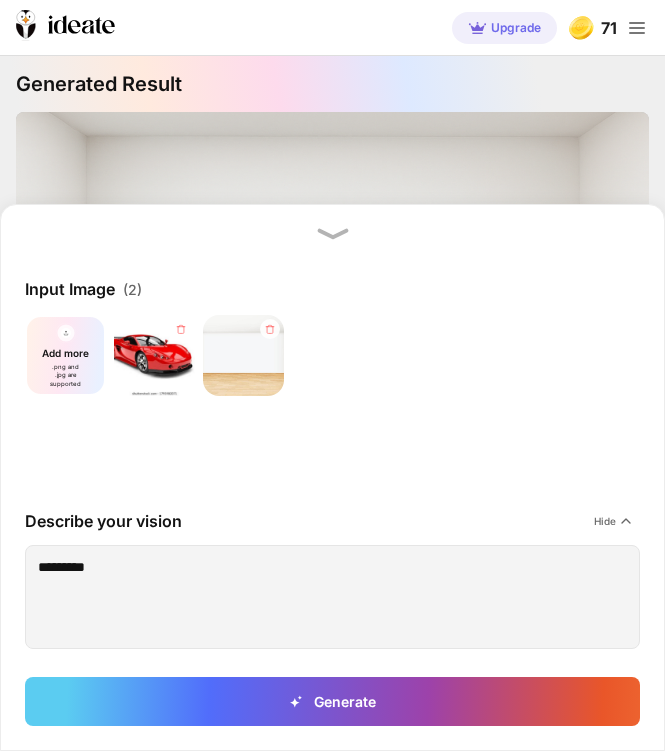 click 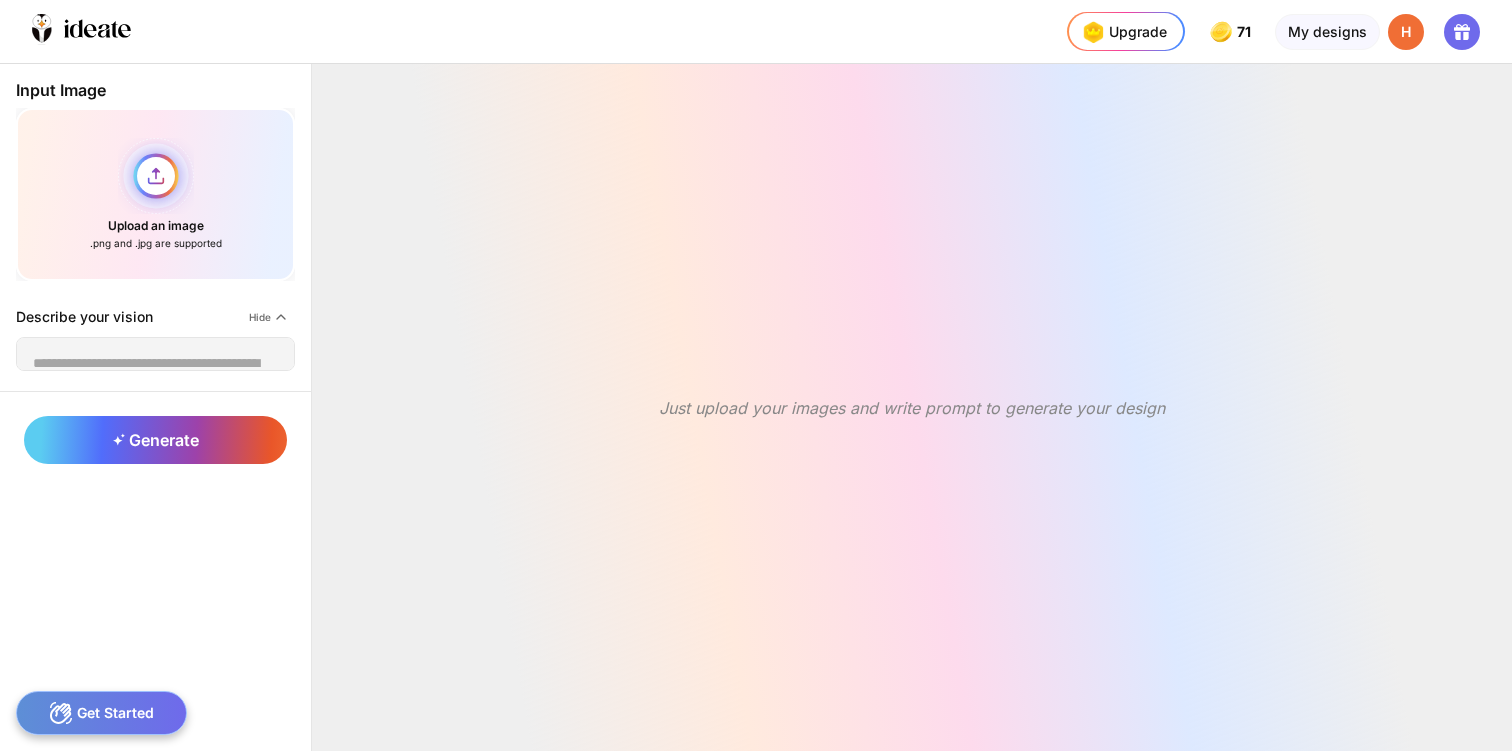 click on "Upload an image .png and .jpg are supported" at bounding box center (155, 194) 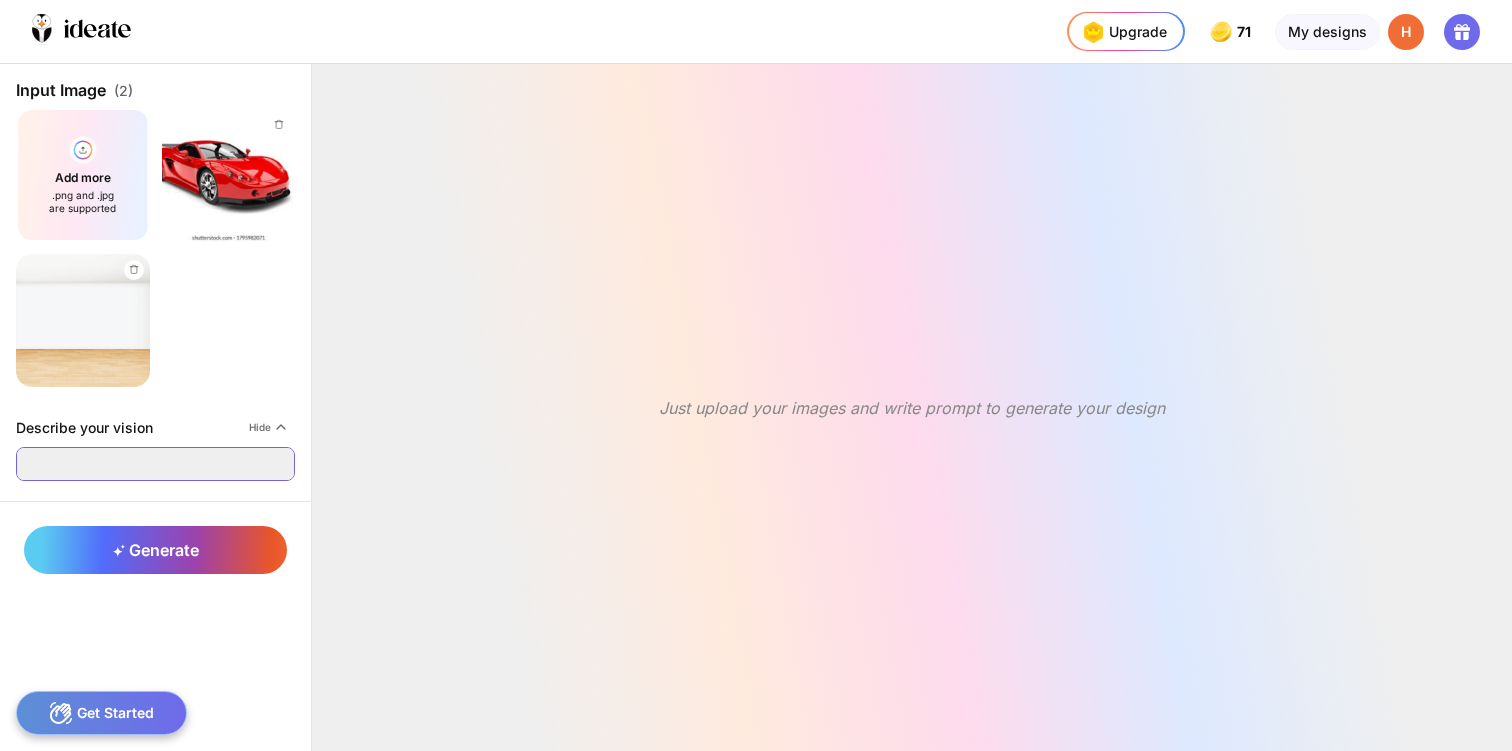 click at bounding box center [155, 464] 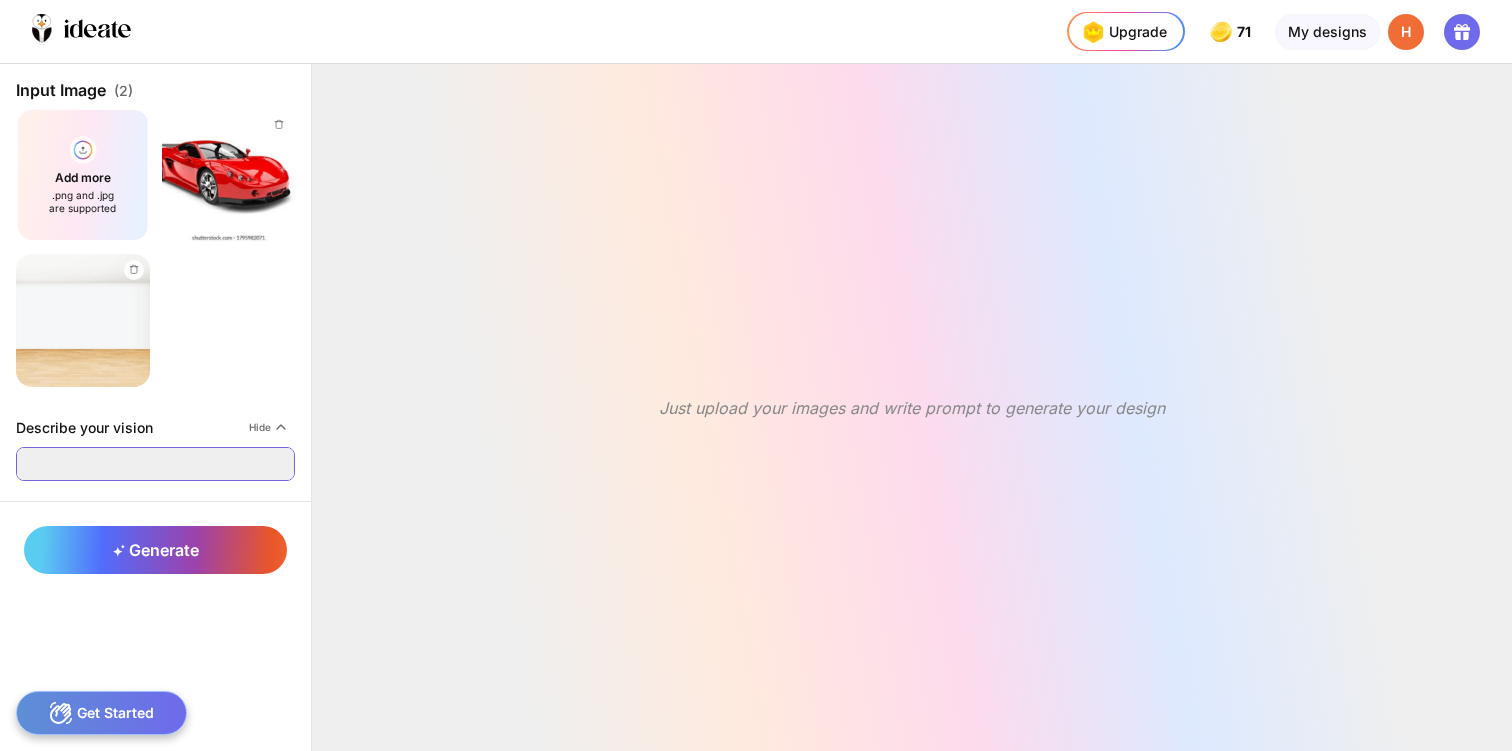 paste on "**********" 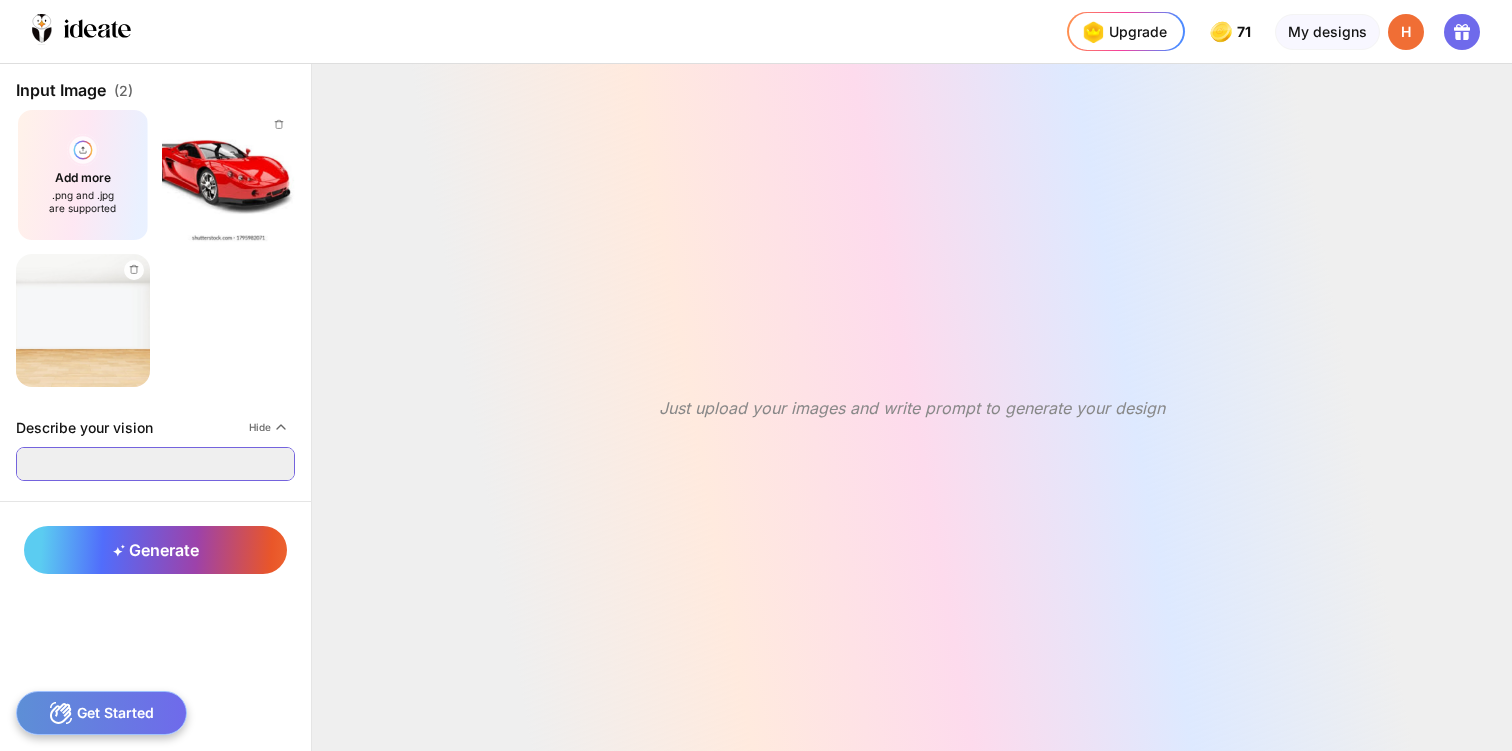 type on "**********" 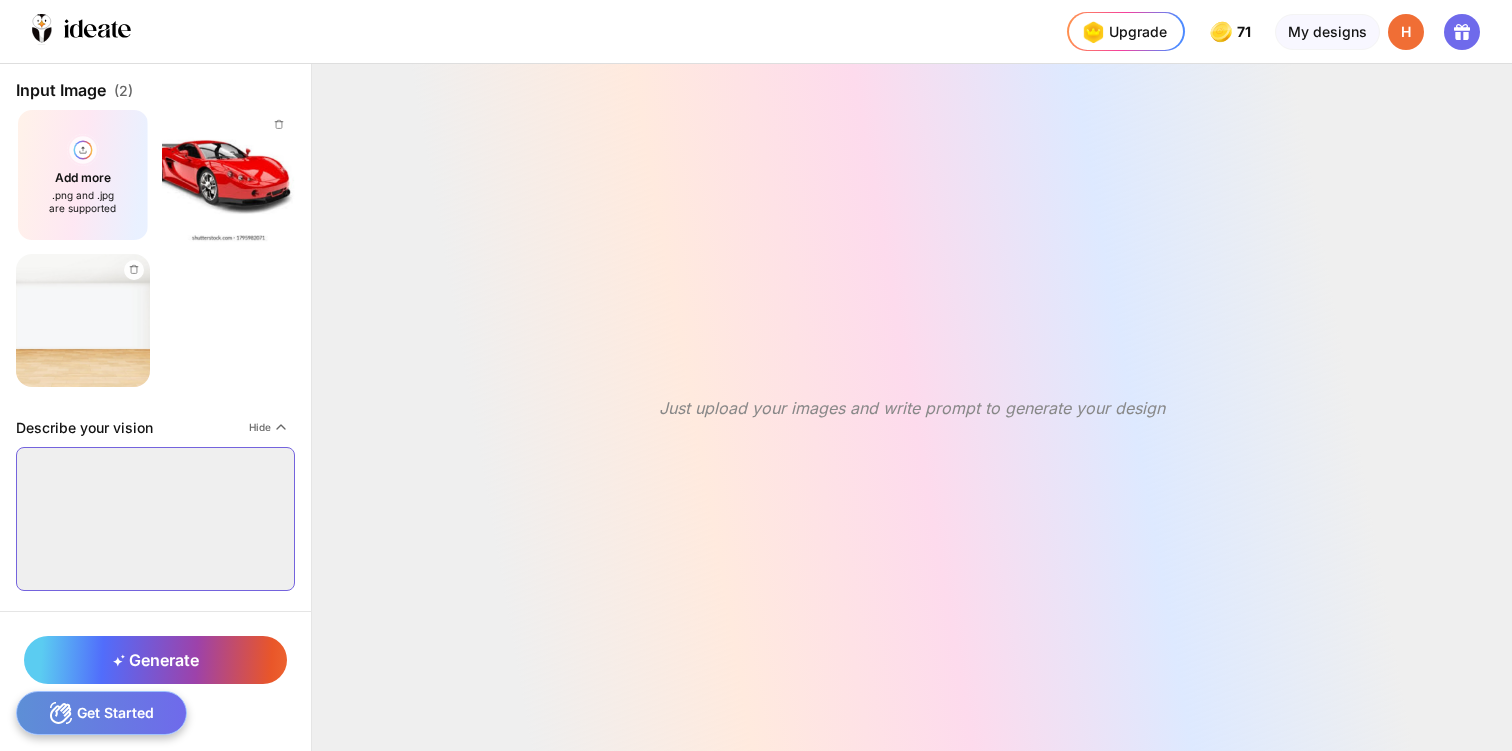 click at bounding box center [155, 519] 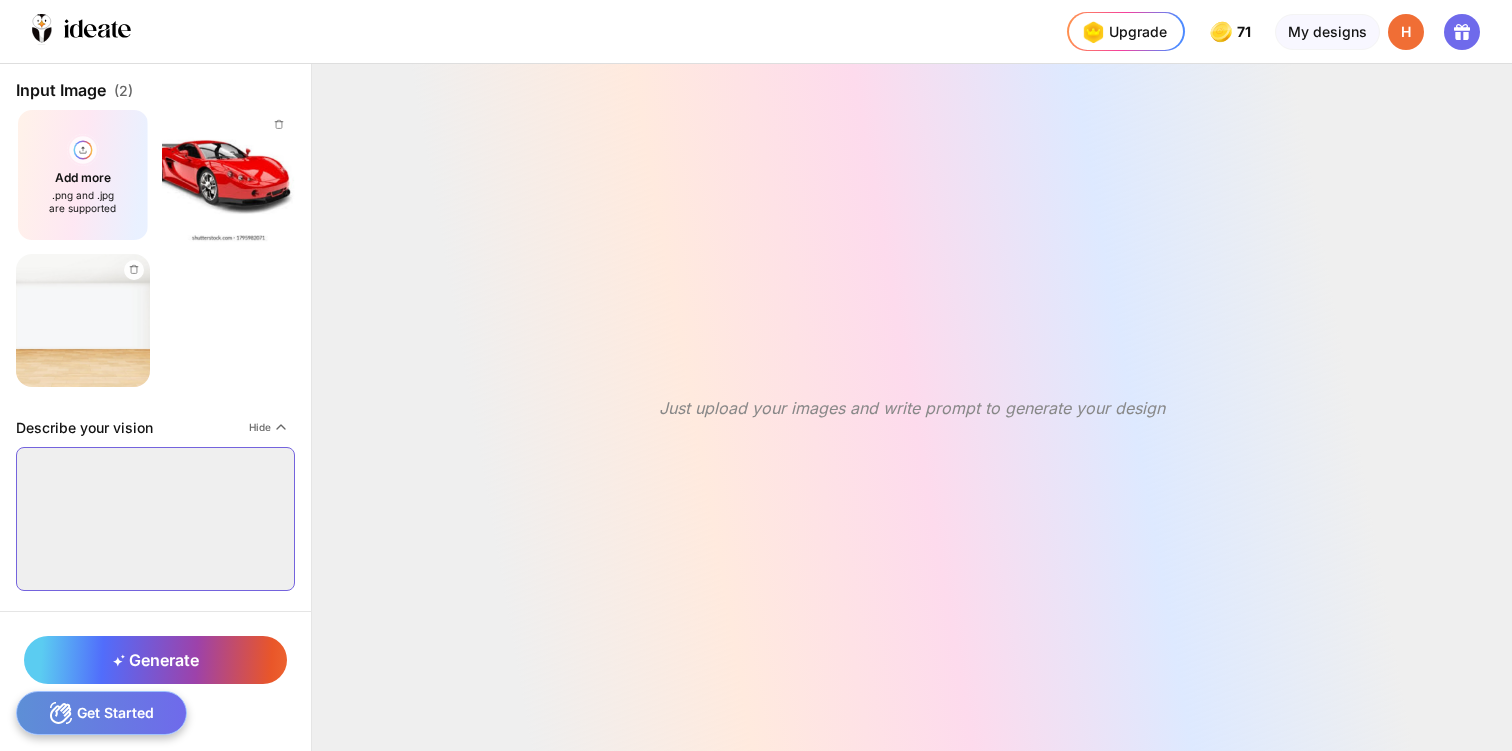 paste on "**********" 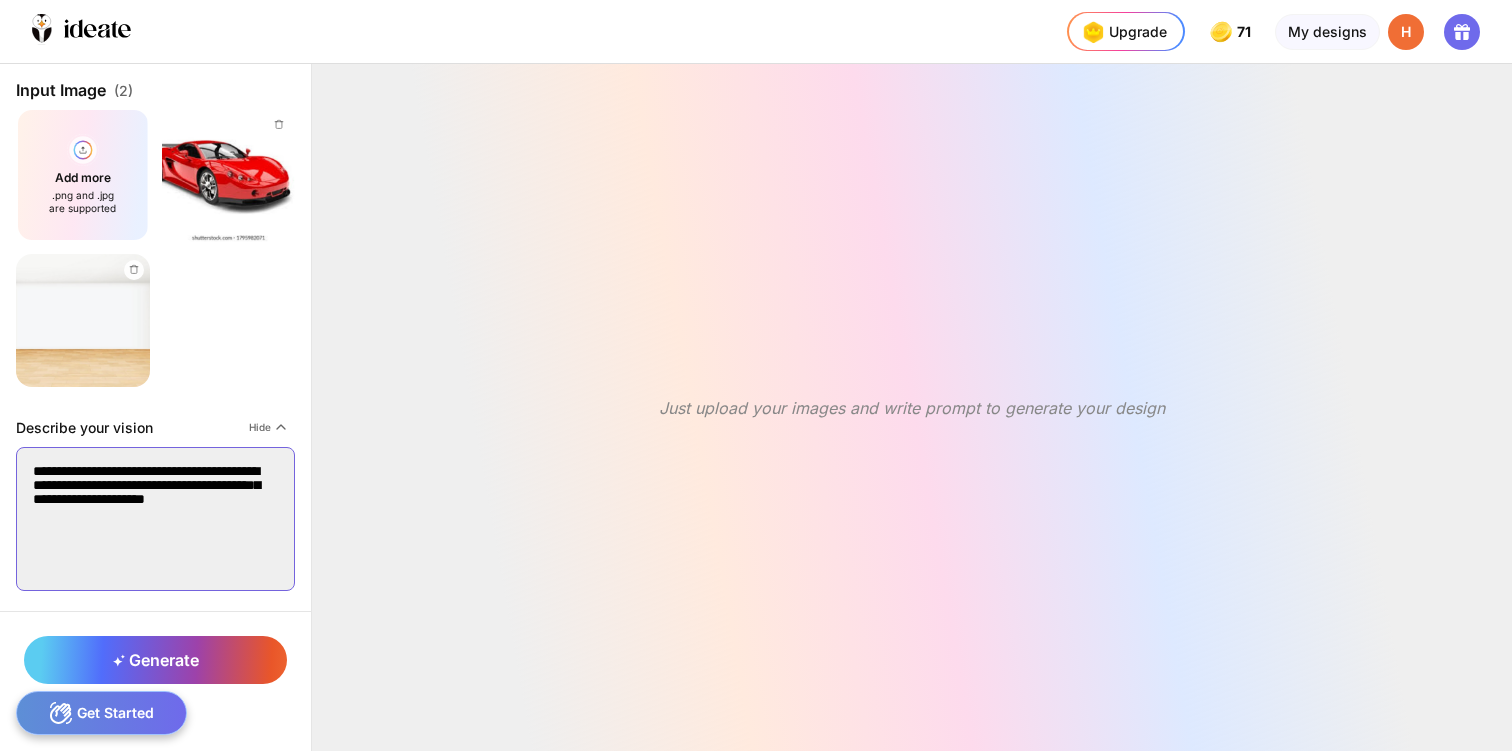 click on "**********" at bounding box center (155, 519) 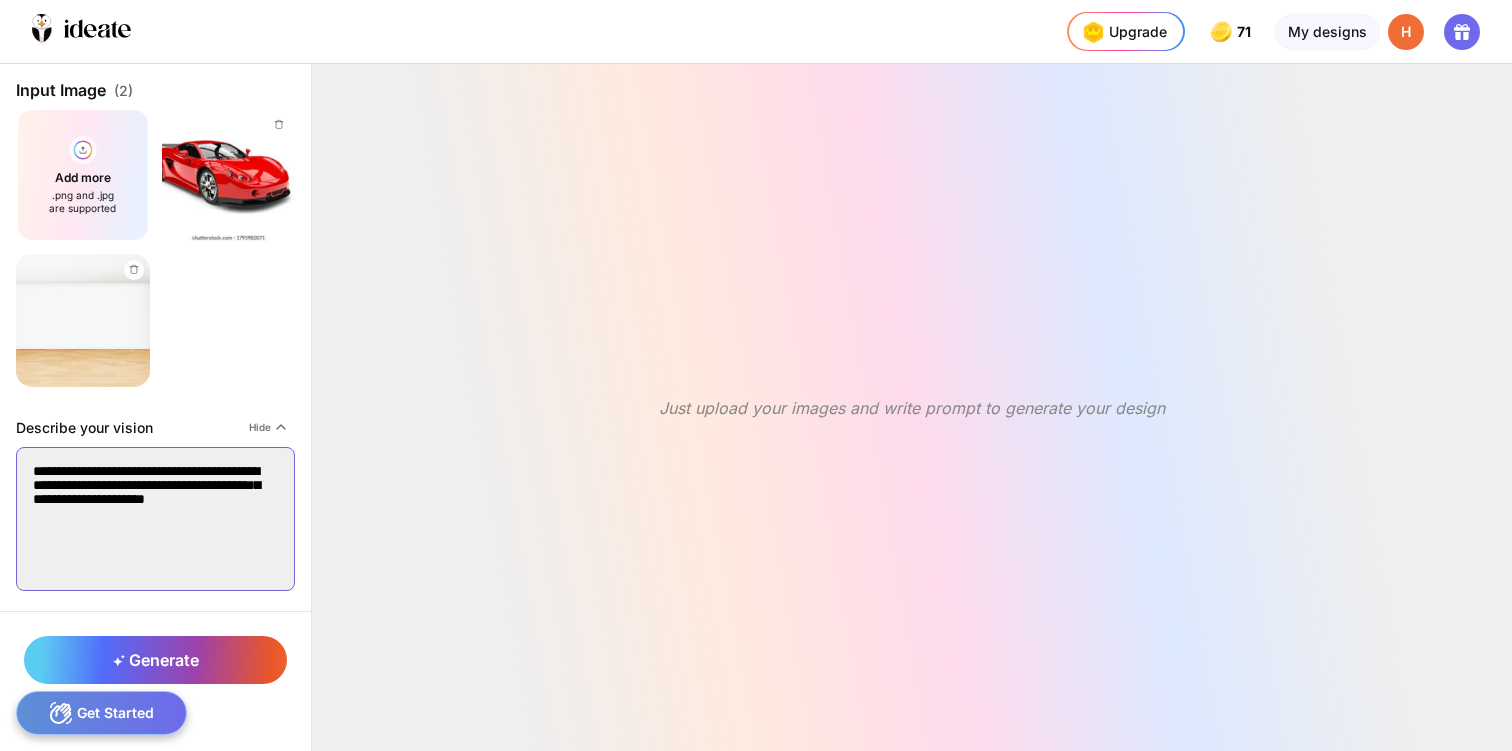 click on "**********" at bounding box center (155, 519) 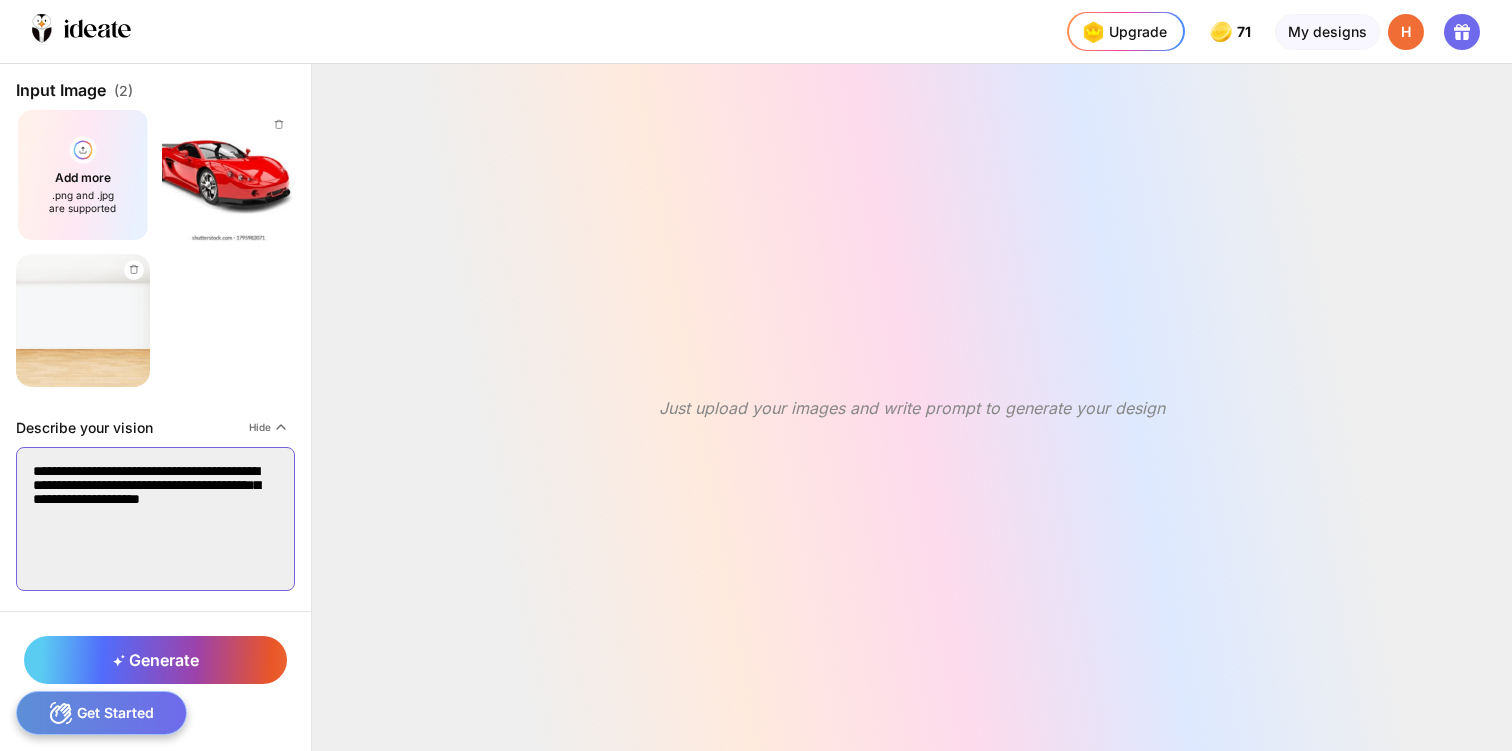 click on "**********" at bounding box center (155, 519) 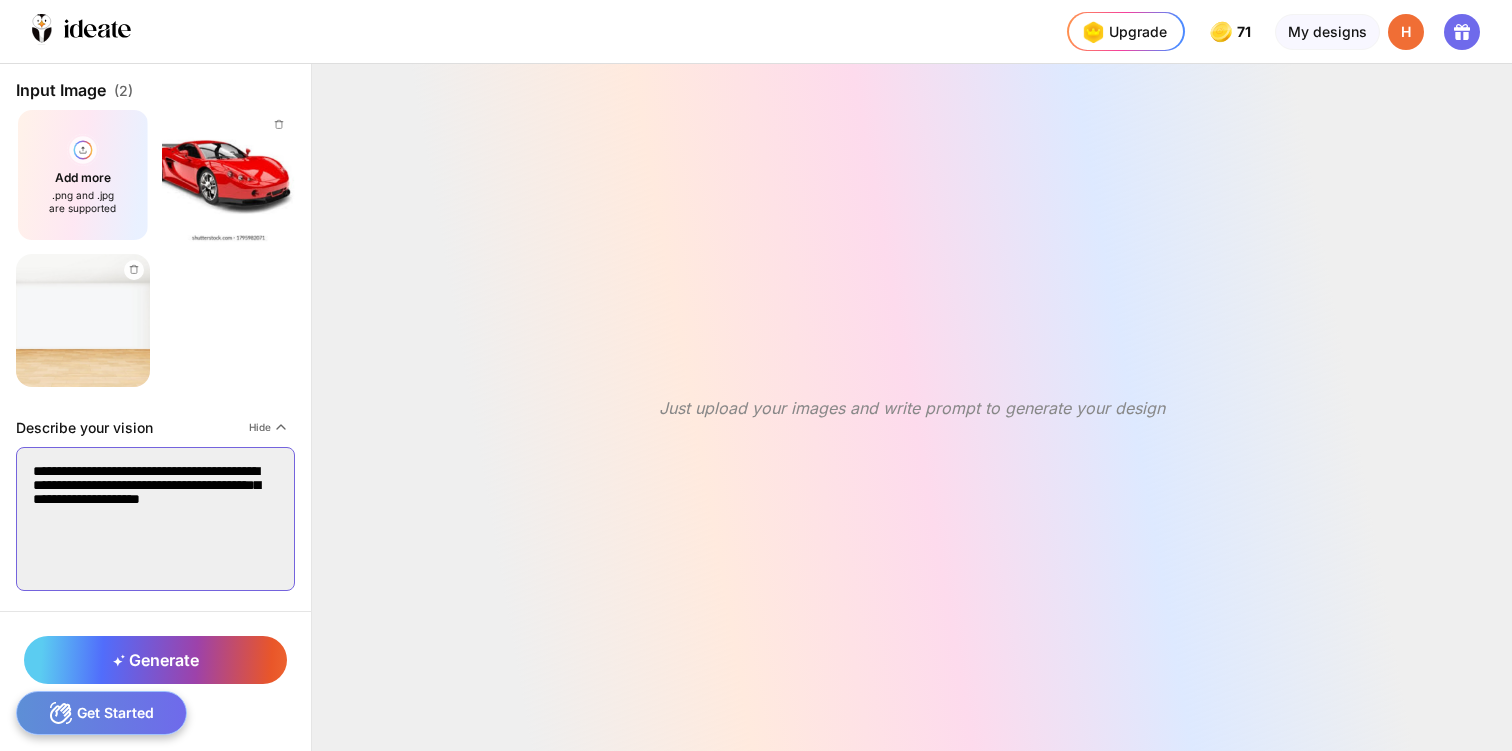 click on "**********" at bounding box center (155, 519) 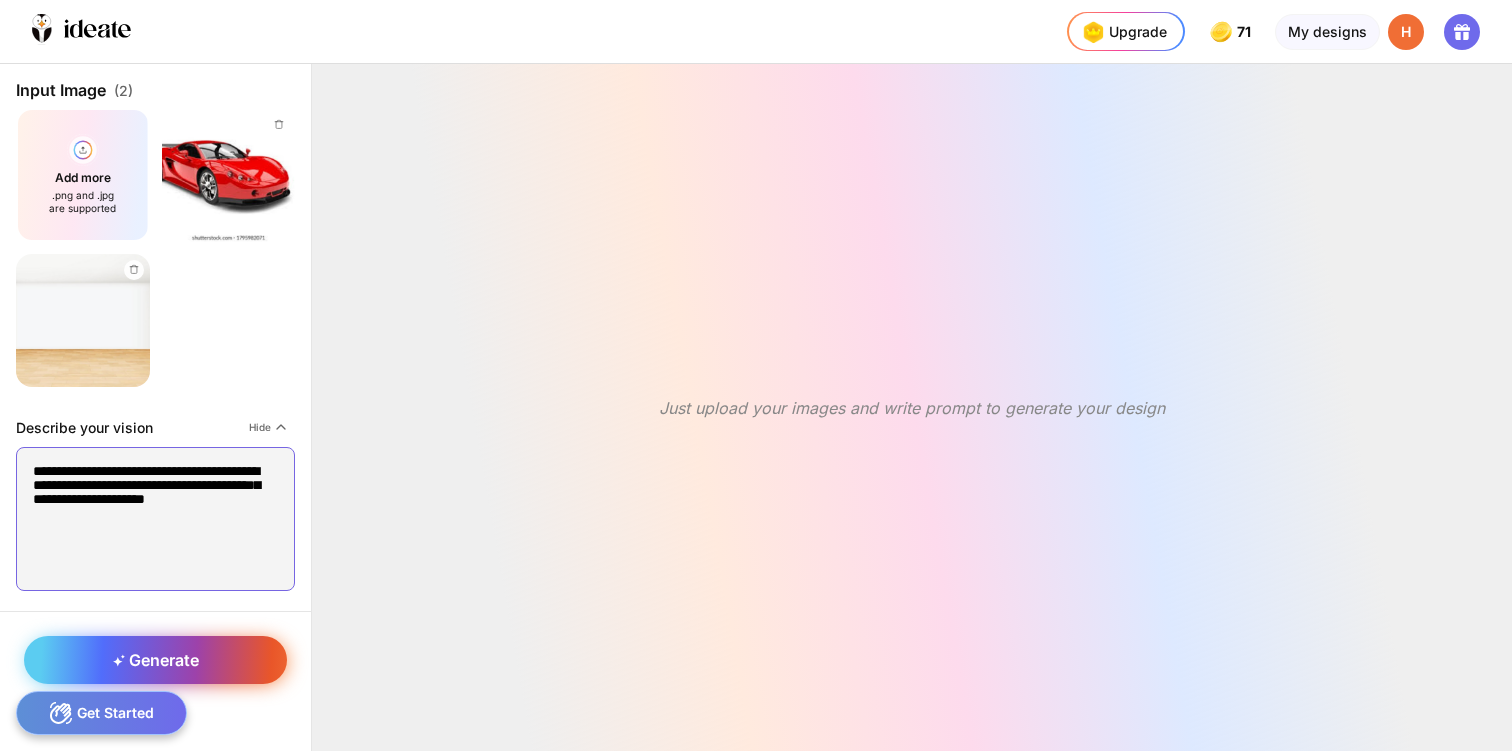 type on "**********" 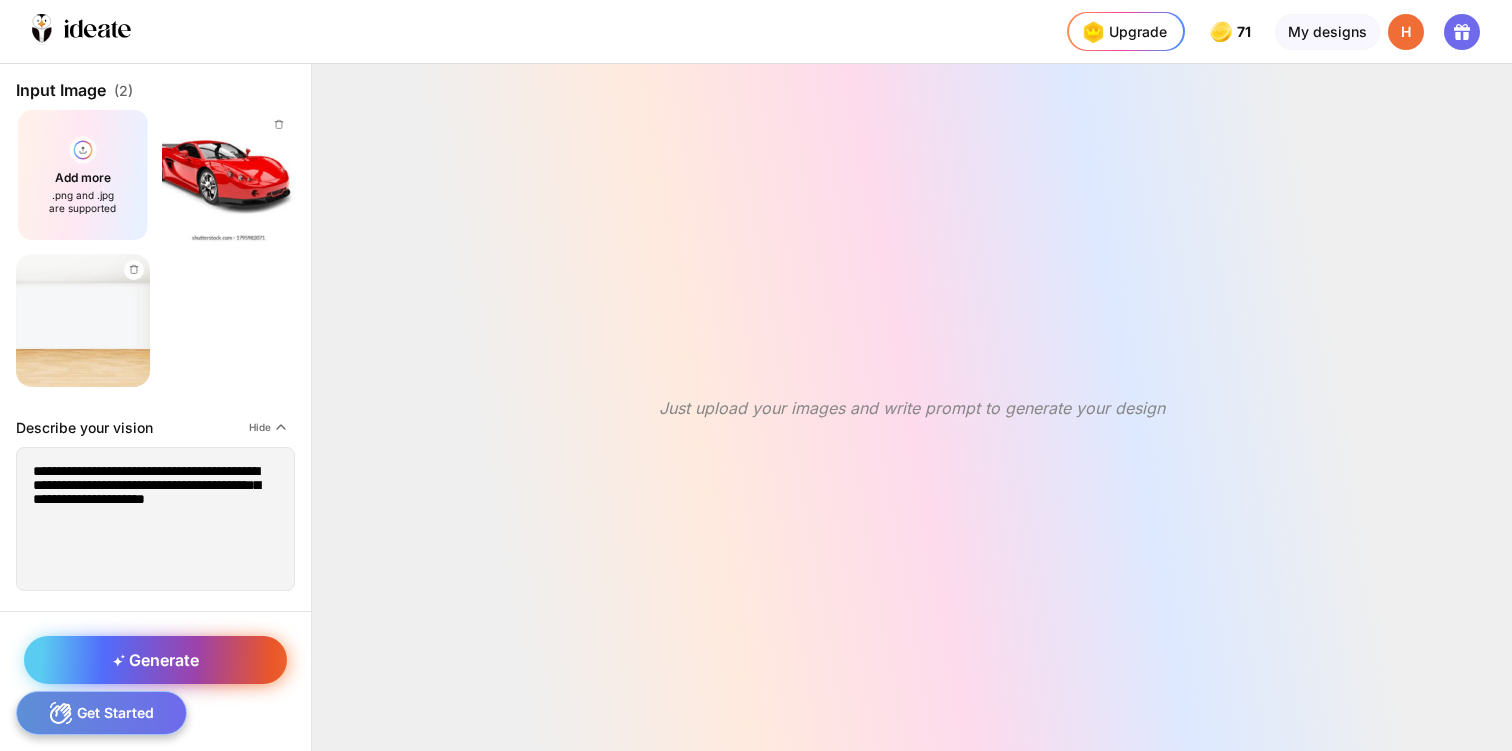 click on "Generate" at bounding box center (156, 660) 